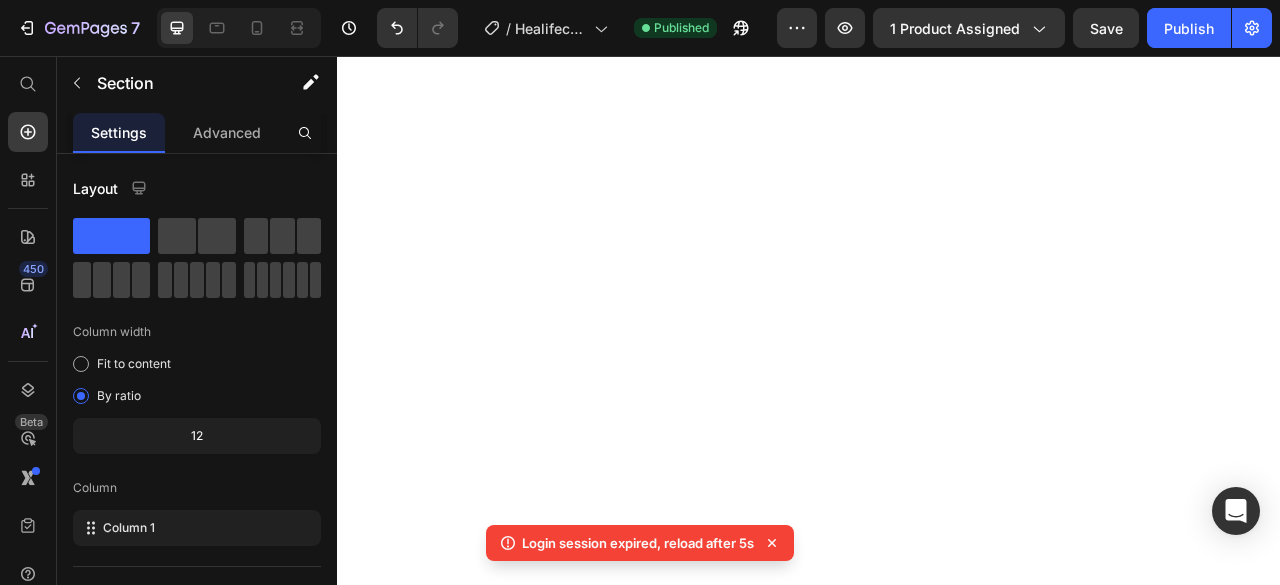 scroll, scrollTop: 0, scrollLeft: 0, axis: both 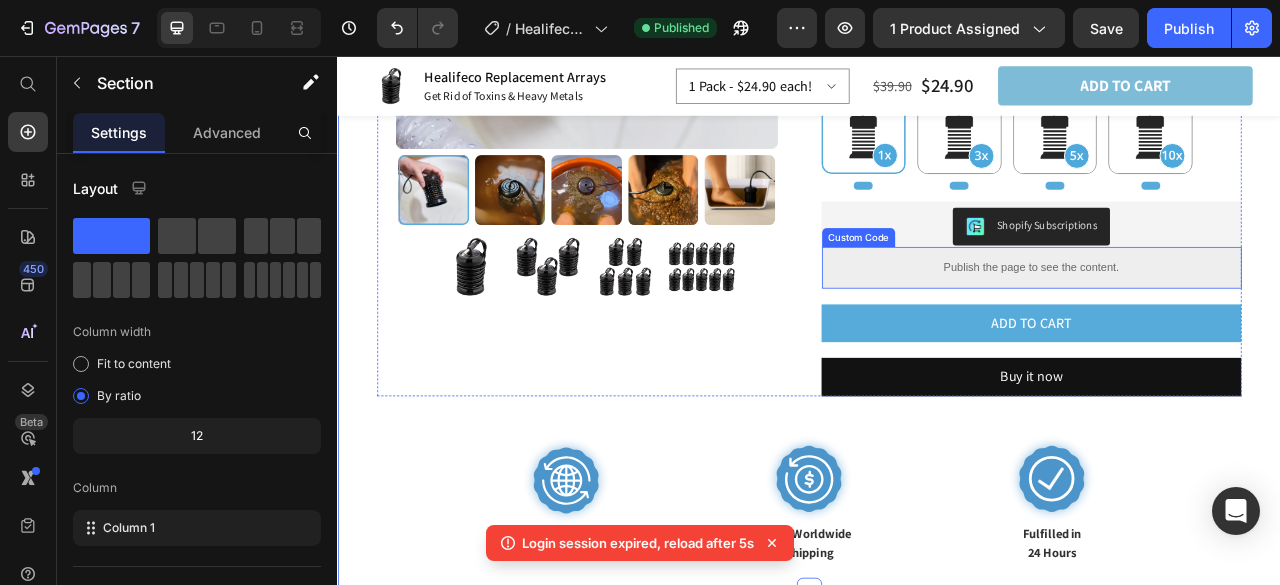 click on "Publish the page to see the content." at bounding box center (1220, 325) 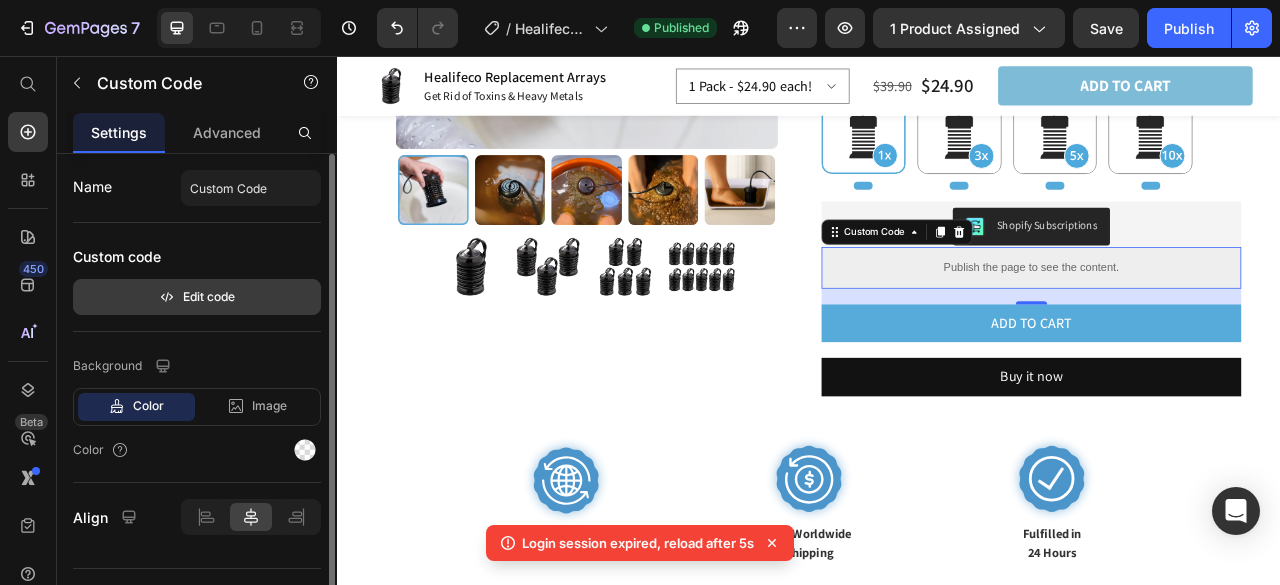 click on "Edit code" at bounding box center (197, 297) 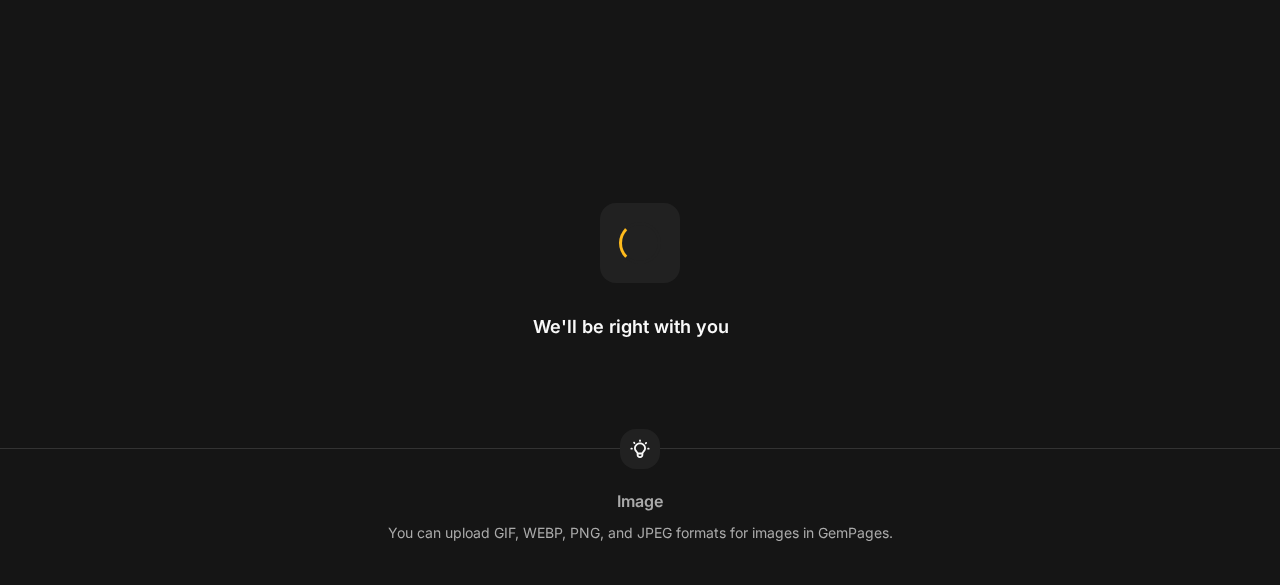 scroll, scrollTop: 0, scrollLeft: 0, axis: both 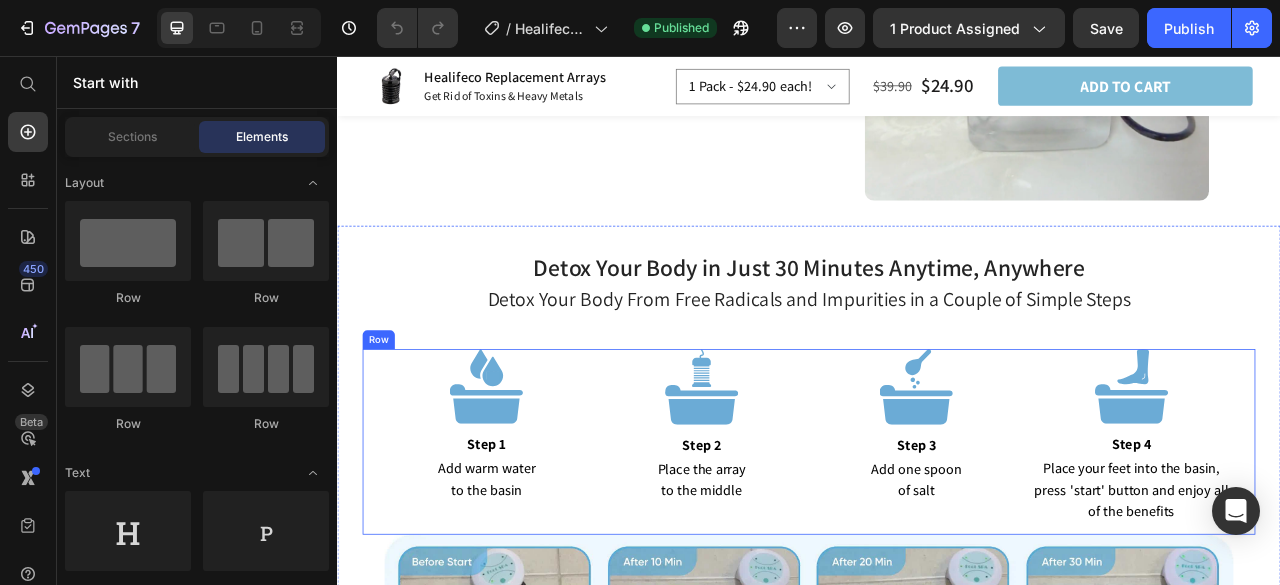 click on "Image Step 1 Text Block Add warm water to the basin Text Block Image Step 2 Text Block Place the array to the middle Text Block Image Step 3 Text Block Add one spoon of salt Text Block Image Step 4 Text Block Place your feet into the basin, press 'start' button and enjoy all of the benefits Text Block Row" at bounding box center [937, 547] 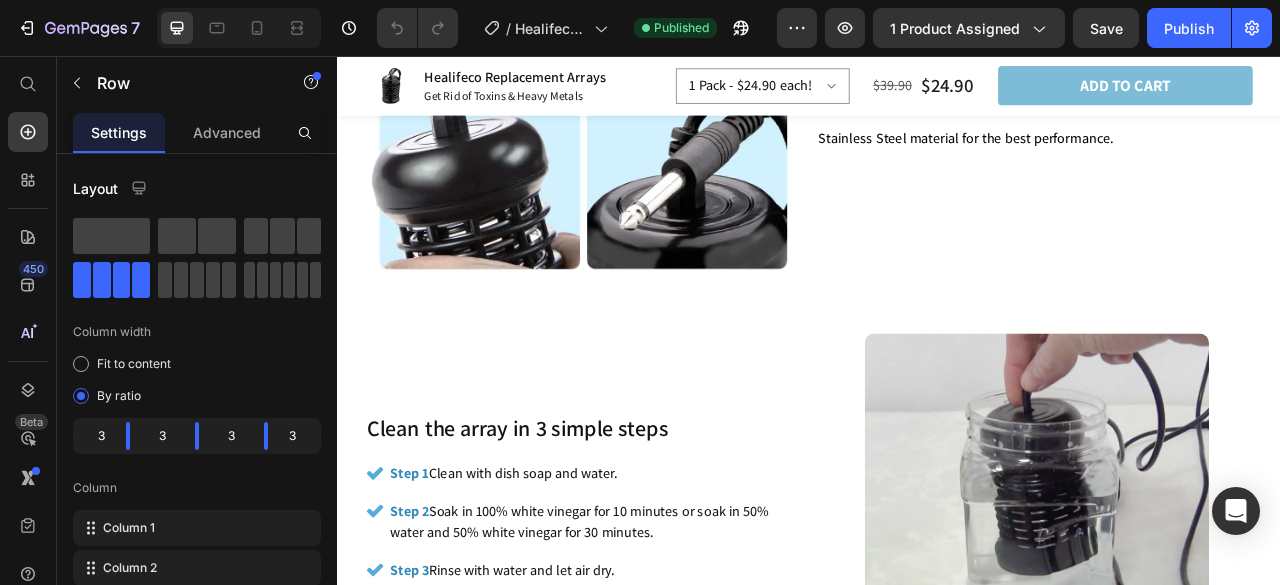 scroll, scrollTop: 1826, scrollLeft: 0, axis: vertical 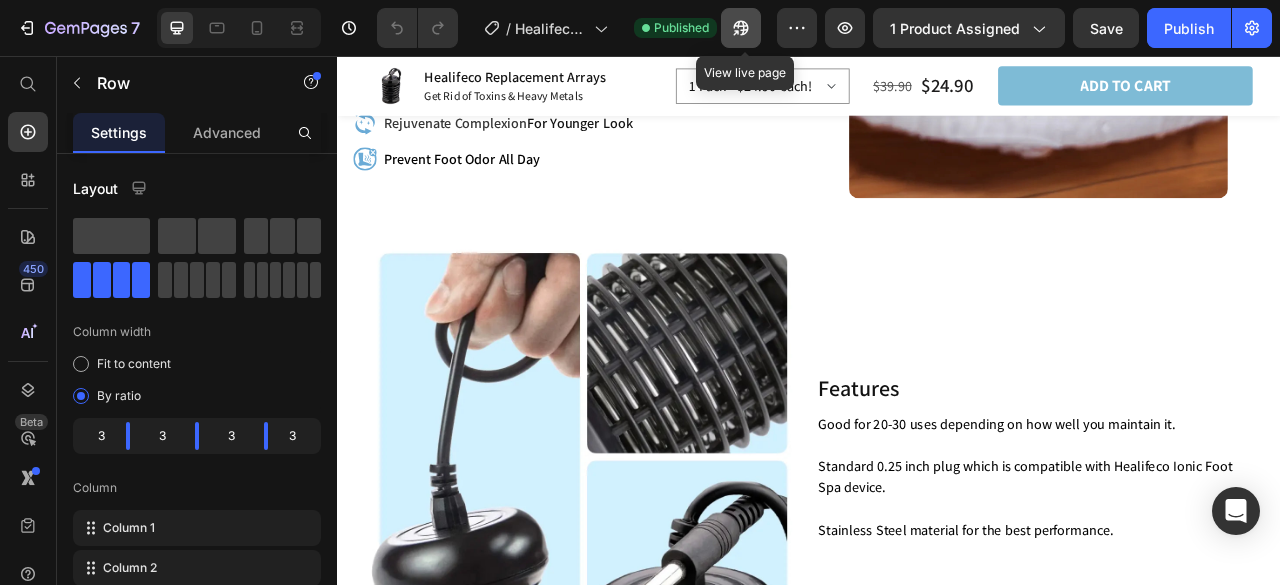 click 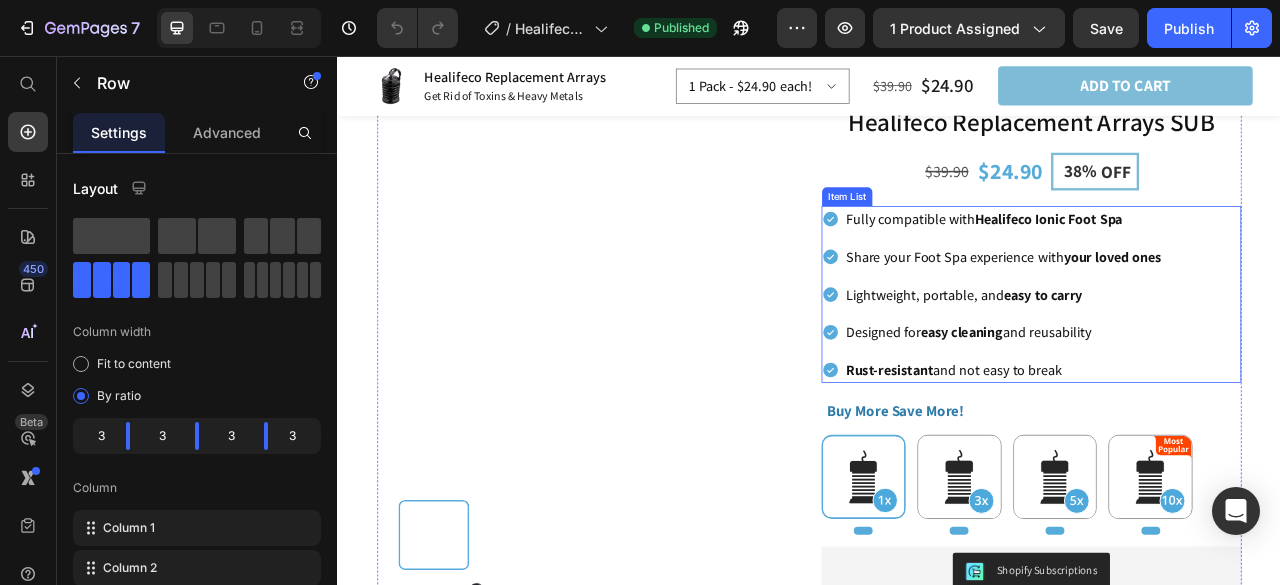scroll, scrollTop: 426, scrollLeft: 0, axis: vertical 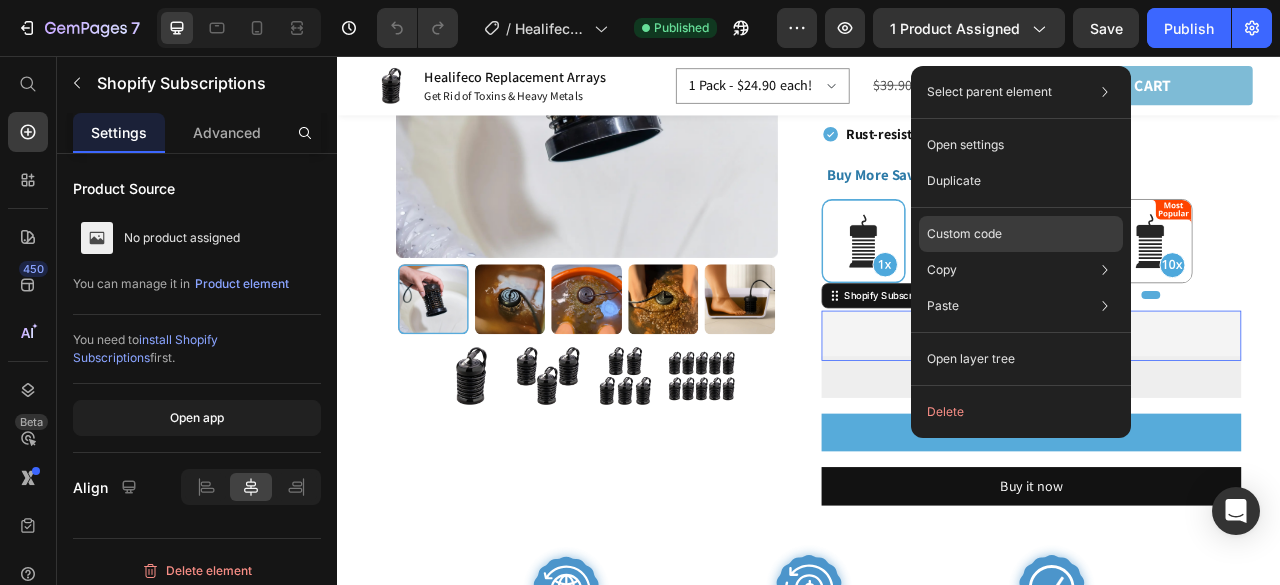 click on "Custom code" at bounding box center [964, 234] 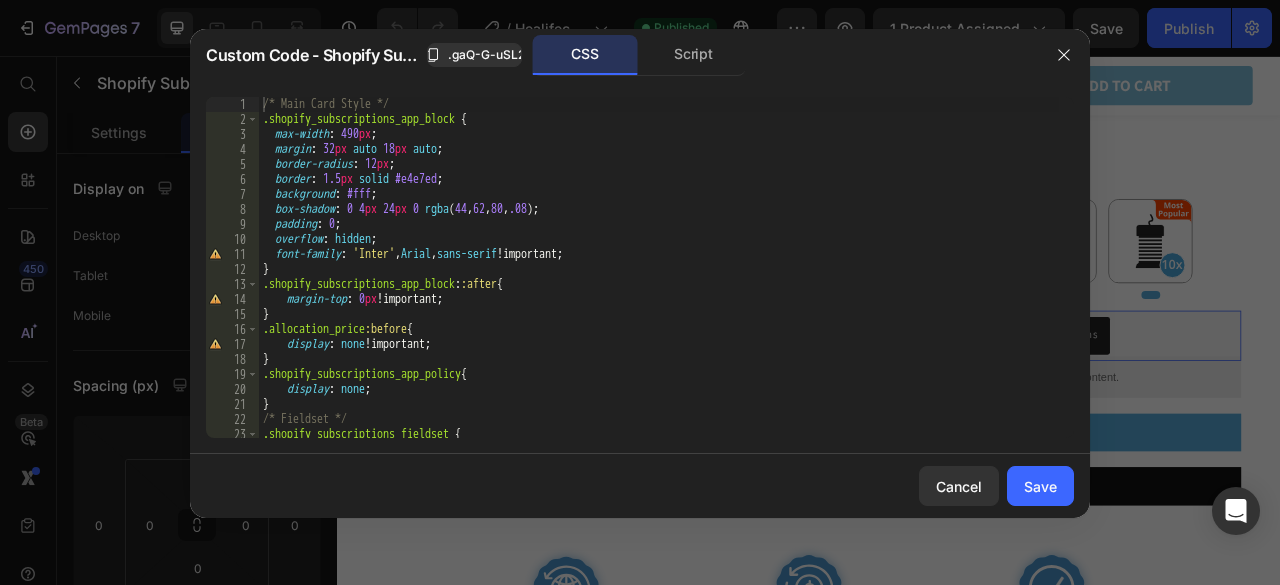 type on ".shopify_subscriptions_app_block::after{" 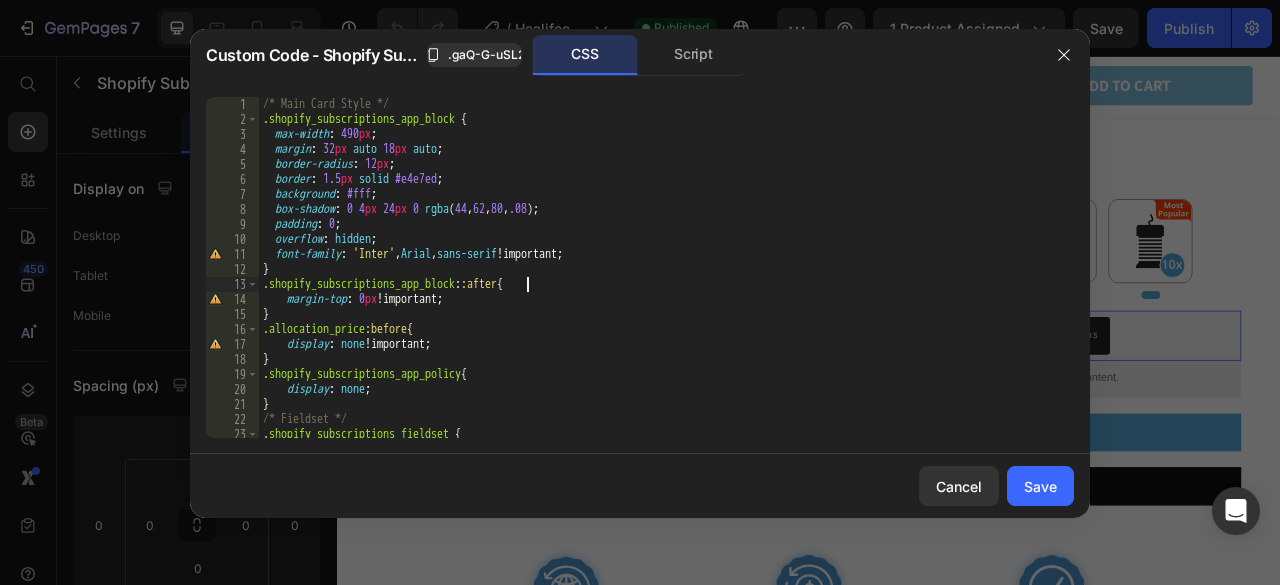 click on "/* Main Card Style */ .shopify_subscriptions_app_block   {    max-width :   490 px ;    margin :   32 px   auto   18 px   auto ;    border-radius :   12 px ;    border :   1.5 px   solid   #e4e7ed ;    background :   #fff ;    box-shadow :   0   4 px   24 px   0   rgba ( 44 , 62 , 80 , .08 ) ;    padding :   0 ;    overflow :   hidden ;    font-family :   ' Inter ' ,  Arial ,  sans-serif  !important ; } .shopify_subscriptions_app_block : :after {      margin-top :   0 px  !important ; } .allocation_price :before {      display :   none  !important ; } .shopify_subscriptions_app_policy {      display :   none ; } /* Fieldset */ .shopify_subscriptions_fieldset   {    border :   none  !important ;" at bounding box center (659, 282) 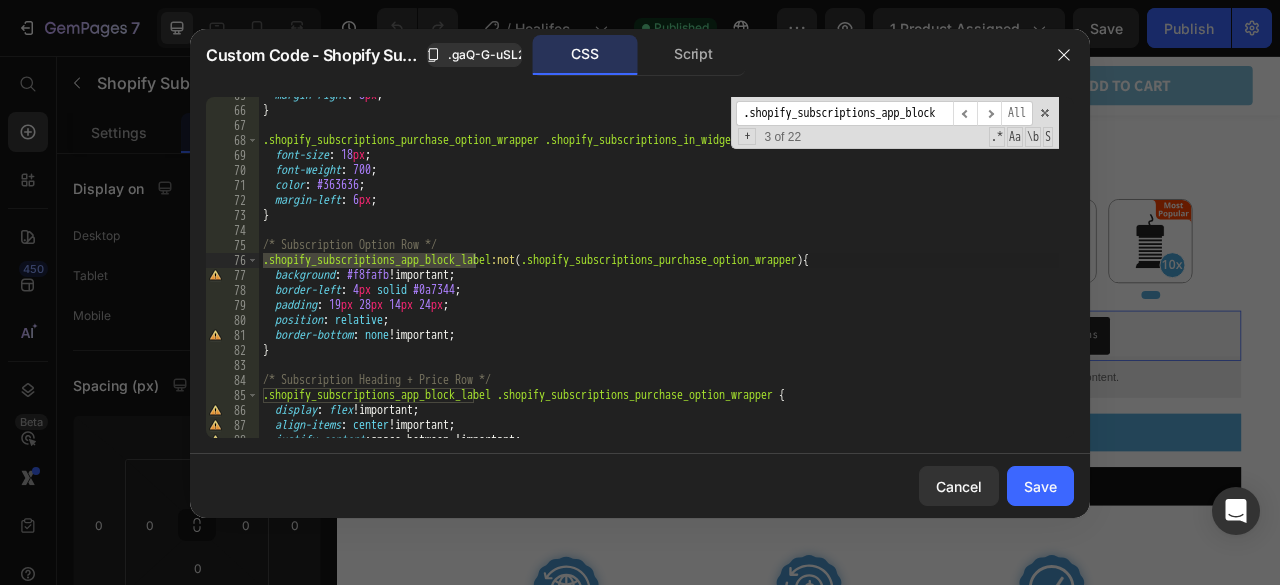 scroll, scrollTop: 0, scrollLeft: 7, axis: horizontal 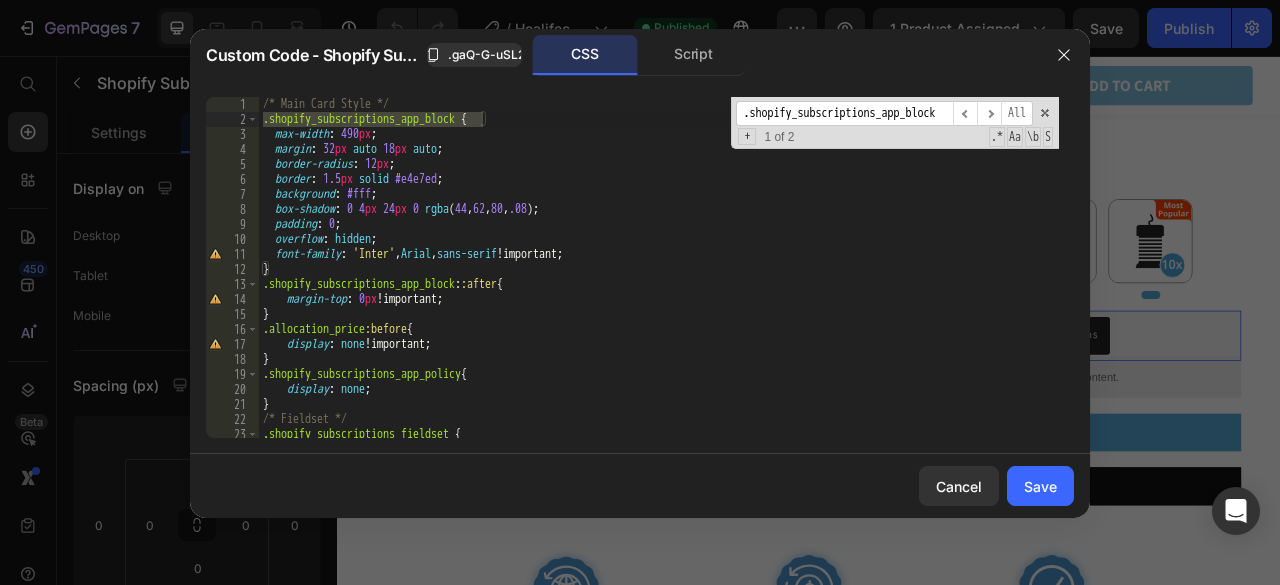 type on ".shopify_subscriptions_app_block" 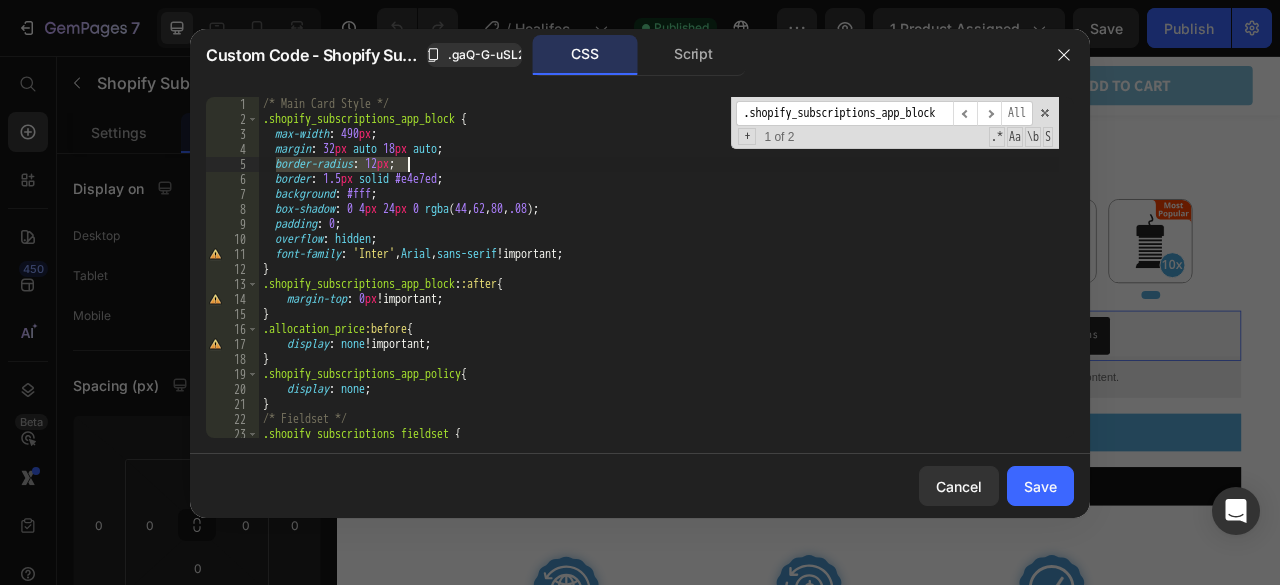 drag, startPoint x: 275, startPoint y: 163, endPoint x: 409, endPoint y: 168, distance: 134.09325 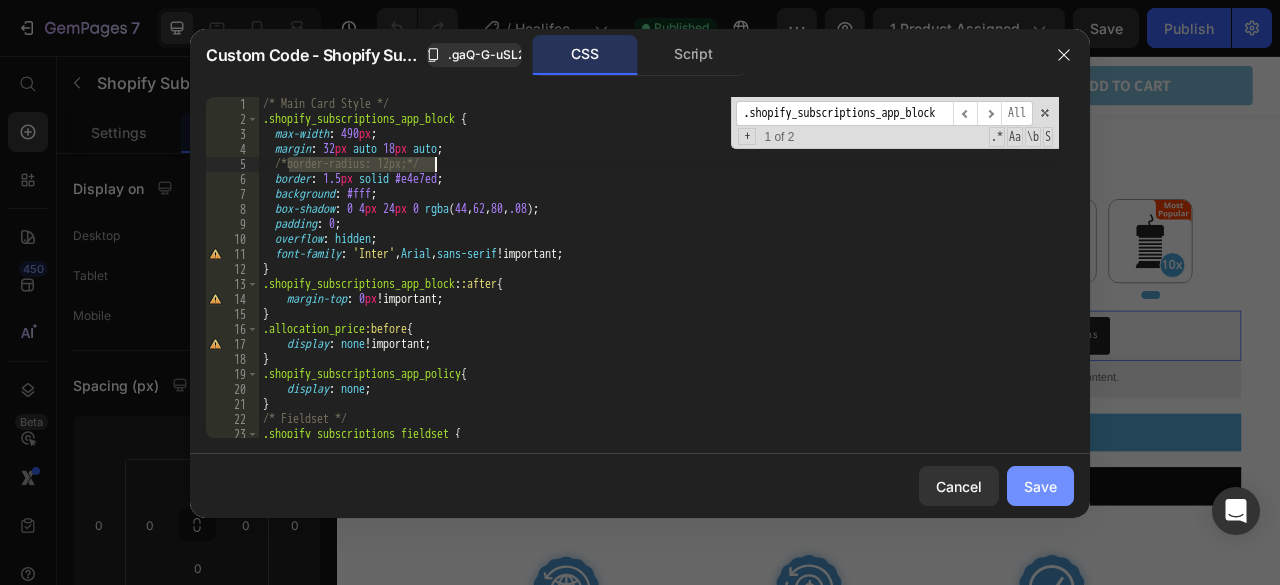 click on "Save" 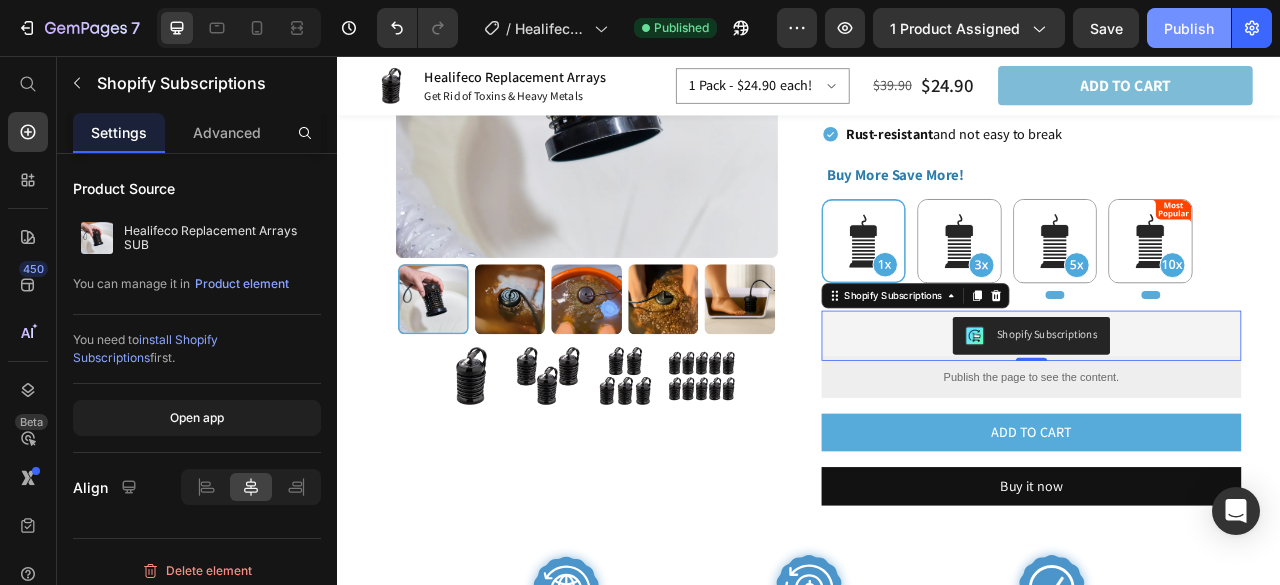 click on "Publish" 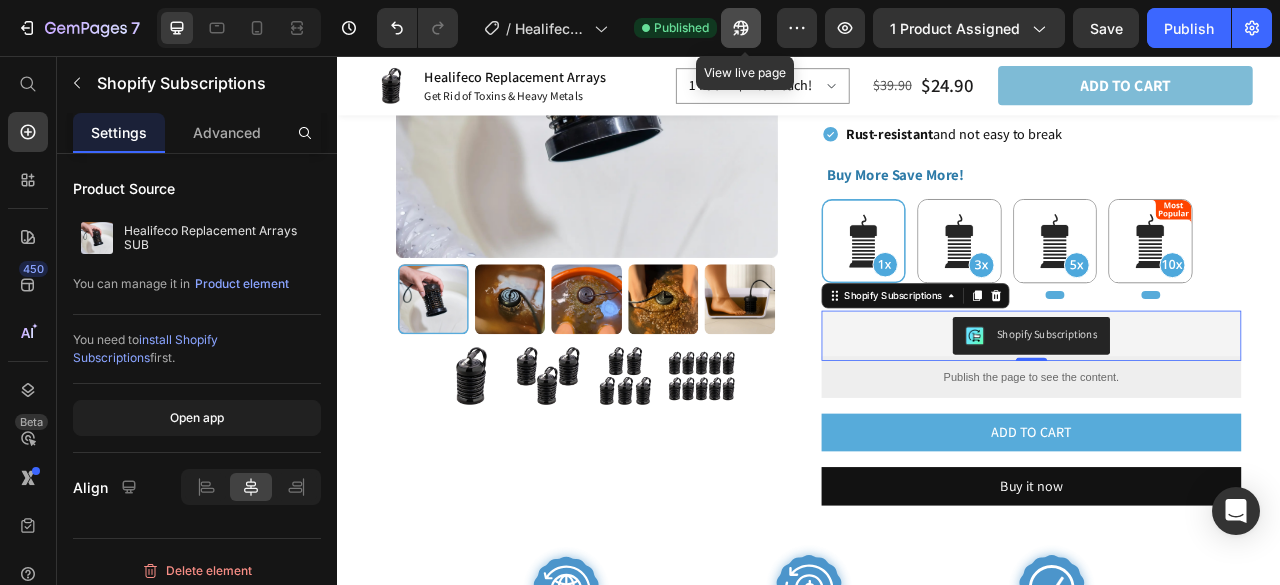 click 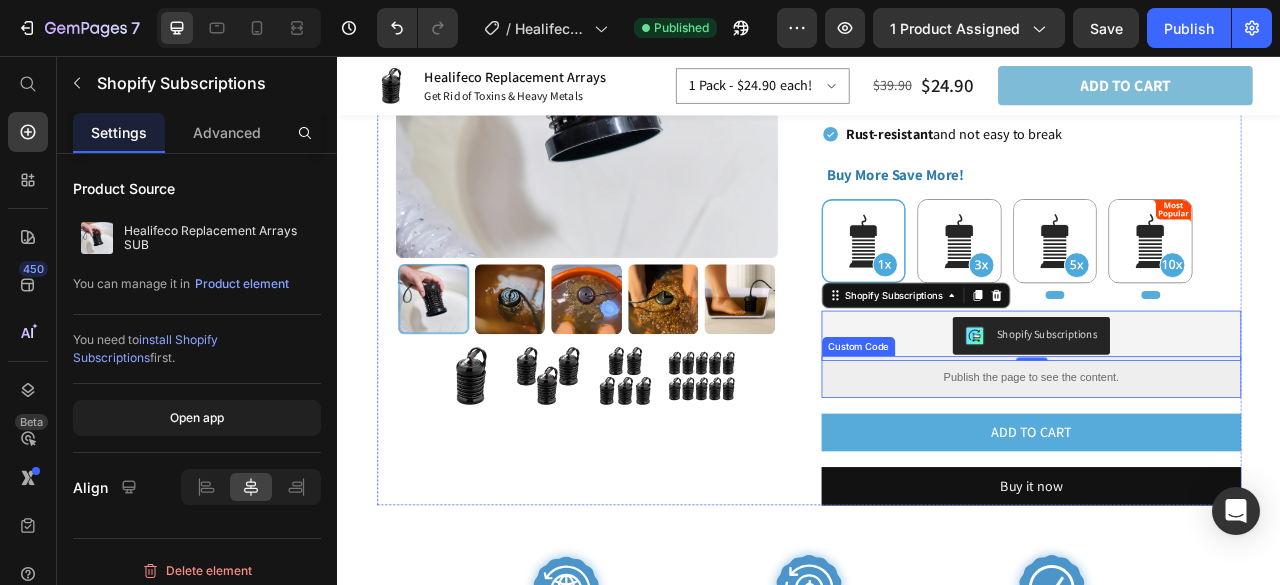 click on "Publish the page to see the content." at bounding box center (1220, 464) 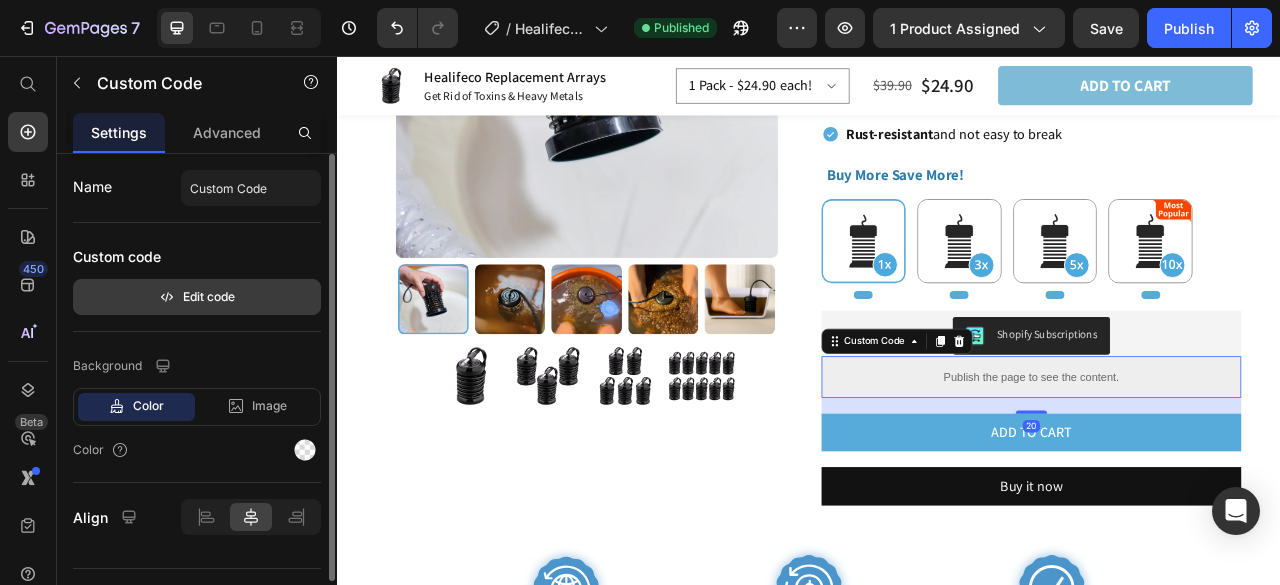 click on "Edit code" at bounding box center (197, 297) 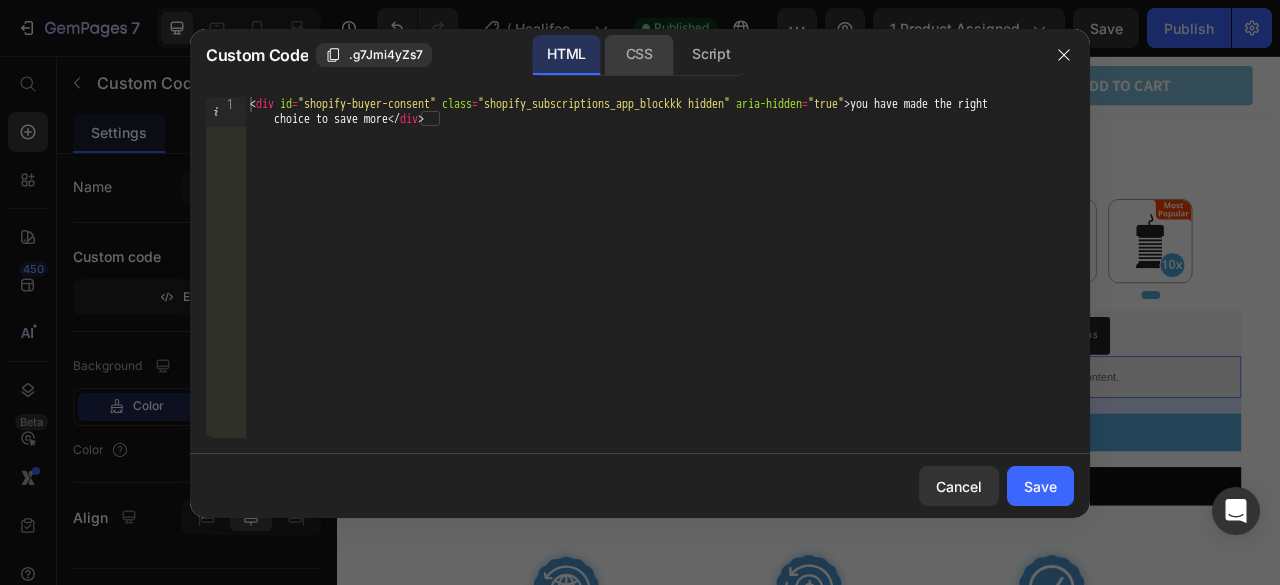 click on "CSS" 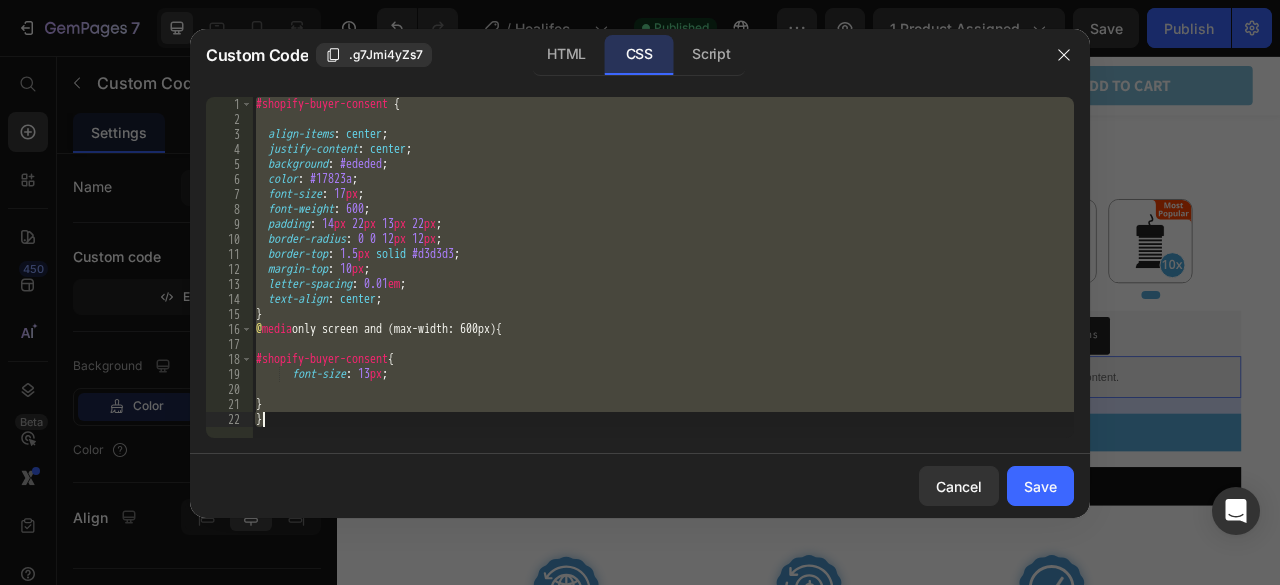 click on "#shopify-buyer-consent   {      align-items :   center ;    justify-content :   center ;    background :   #ededed ;    color :   #17823a ;    font-size :   17 px ;    font-weight :   600 ;    padding :   14 px   22 px   13 px   22 px ;    border-radius :   0   0   12 px   12 px ;    border-top :   1.5 px   solid   #d3d3d3 ;    margin-top :   10 px ;    letter-spacing :   0.01 em ;    text-align :   center ; } @ media  only screen and (max-width: 600px)  { #shopify-buyer-consent {         font-size :   13 px ; } }" at bounding box center [663, 267] 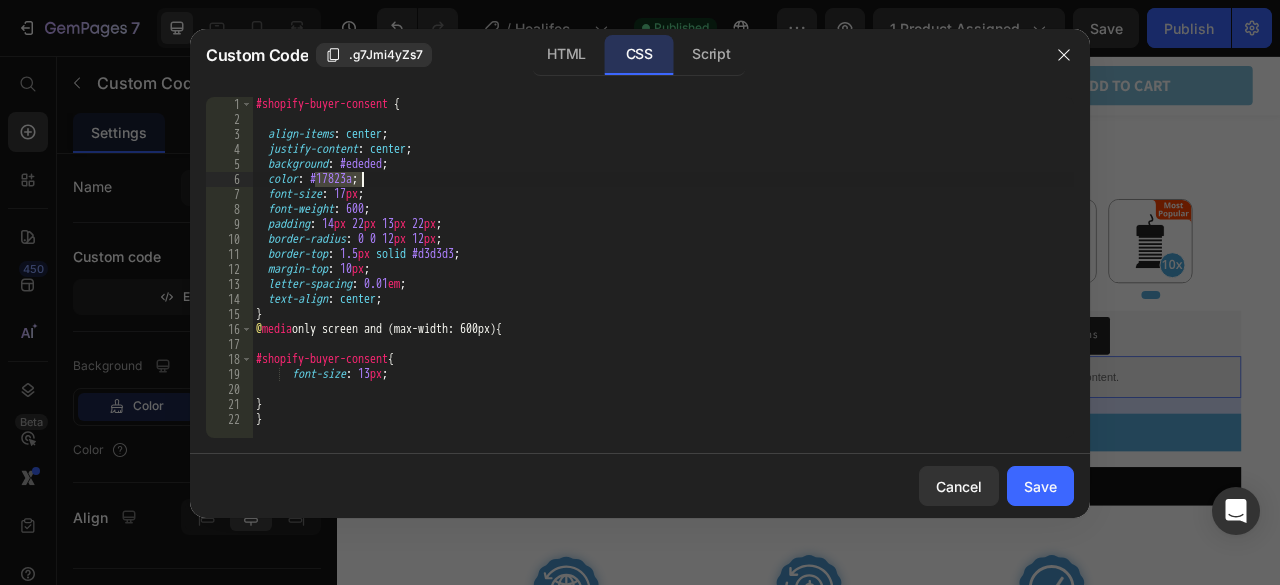 drag, startPoint x: 318, startPoint y: 180, endPoint x: 363, endPoint y: 179, distance: 45.01111 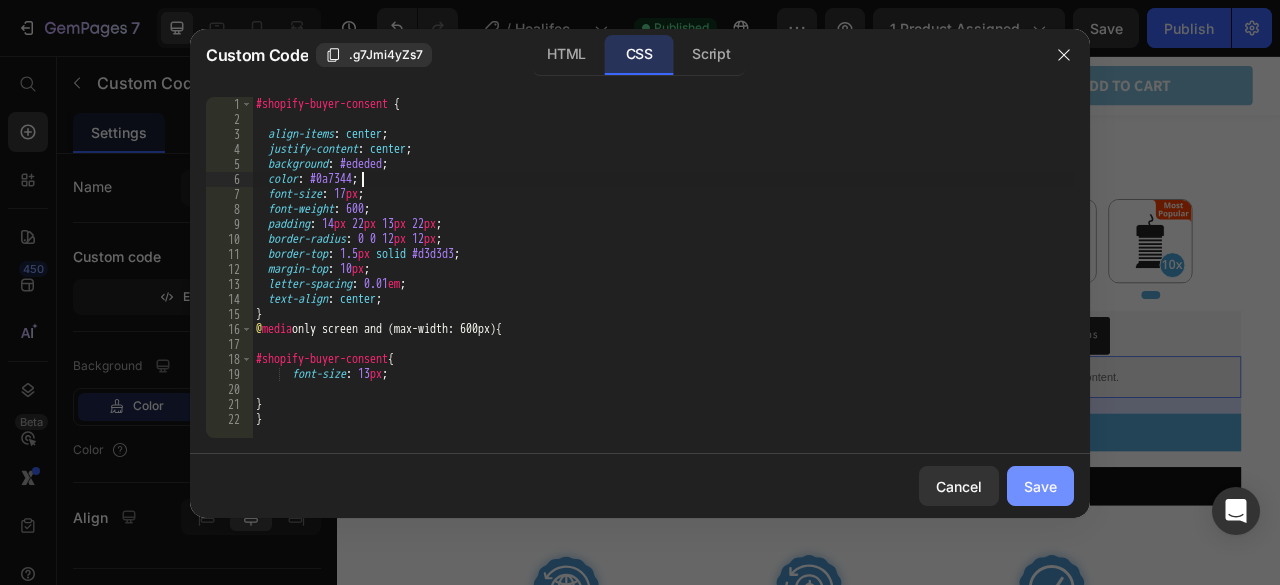 click on "Save" 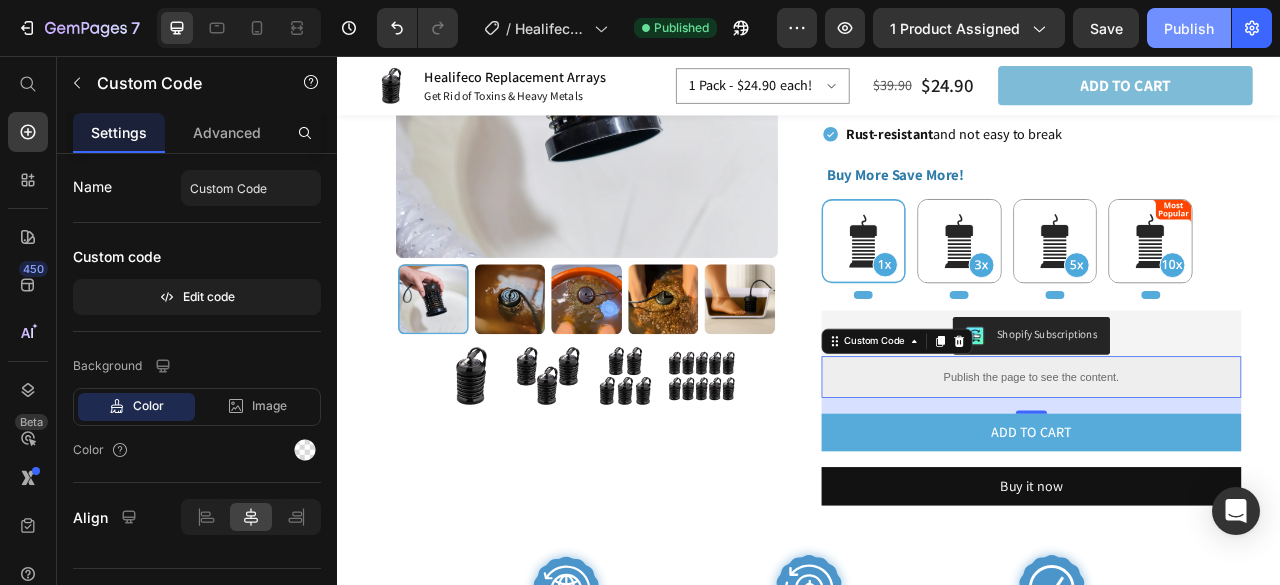drag, startPoint x: 1206, startPoint y: 23, endPoint x: 1107, endPoint y: 1, distance: 101.414986 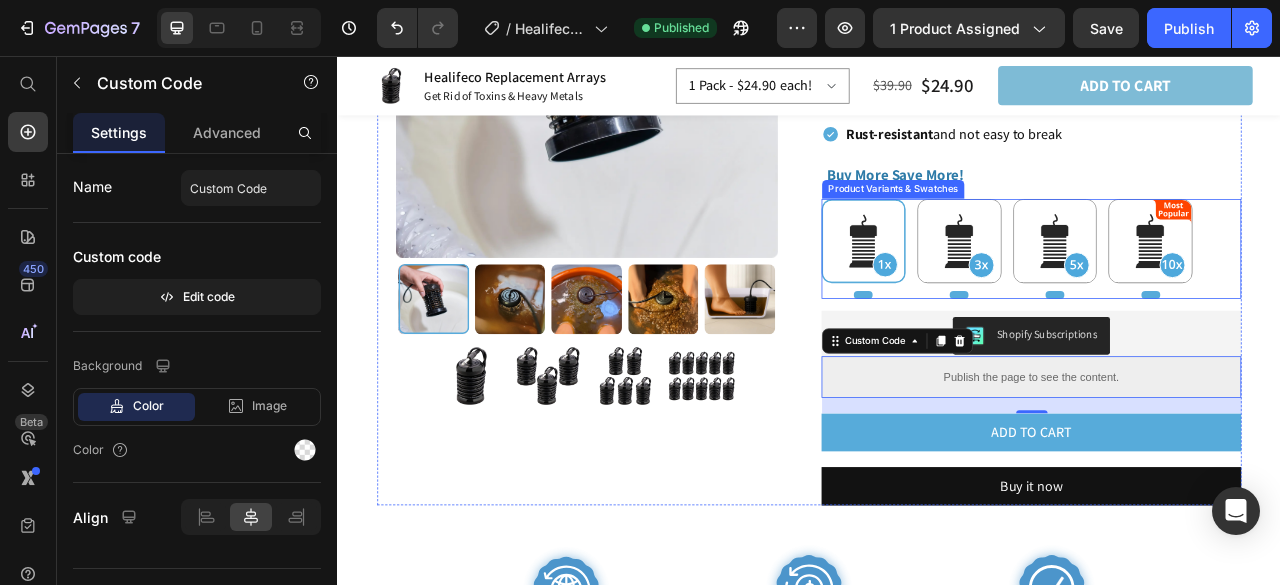 click on "Healifeco Replacement Arrays SUB Product Title $24.90 Product Price 38% OFF Discount Tag $39.90 Product Price Row Fully compatible with  Healifeco Ionic Foot Spa Share your Foot Spa experience with  your loved ones Lightweight, portable, and  easy to carry Designed for  easy cleaning  and reusability Rust-resistant  and not easy to break Item List Buy More Save More! Text Block 1 Pack - $24.90 each! 1 Pack - $24.90 each! 3 Pack - $14.90 each! 3 Pack - $14.90 each! 5 Pack - $12.90 each! 5 Pack - $12.90 each! 10 Pack - $10.90 each! 10 Pack - $10.90 each! Product Variants & Swatches Shopify Subscriptions Shopify Subscriptions
Publish the page to see the content.
Custom Code   20 Add to cart Add to Cart Buy it now Dynamic Checkout" at bounding box center (1220, 212) 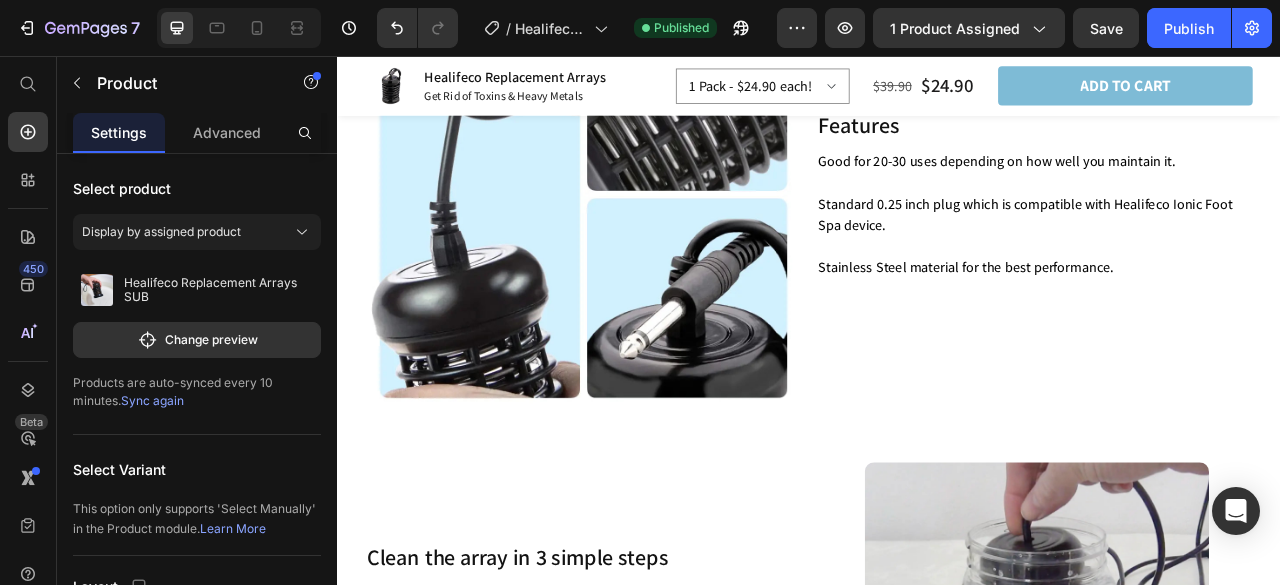 scroll, scrollTop: 2163, scrollLeft: 0, axis: vertical 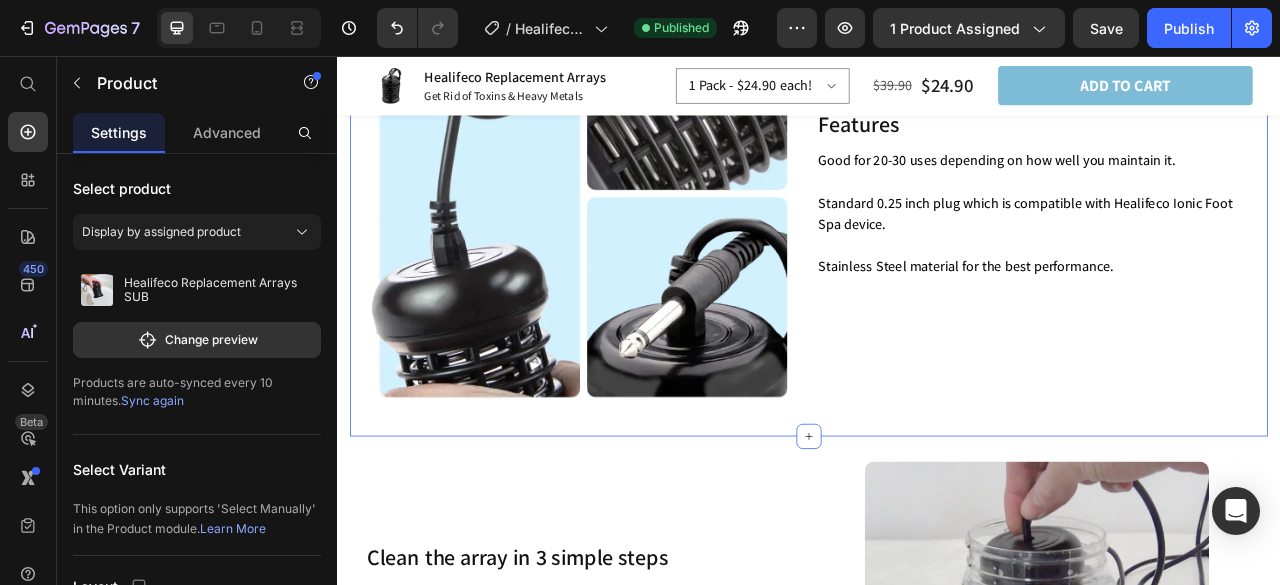 click on "Features Heading Features Heading Good for 20-30 uses depending on how well you maintain it.   Standard 0.25 inch plug which is compatible with Healifeco Ionic Foot Spa device.   Stainless Steel material for the best performance. Text Block" at bounding box center [1224, 231] 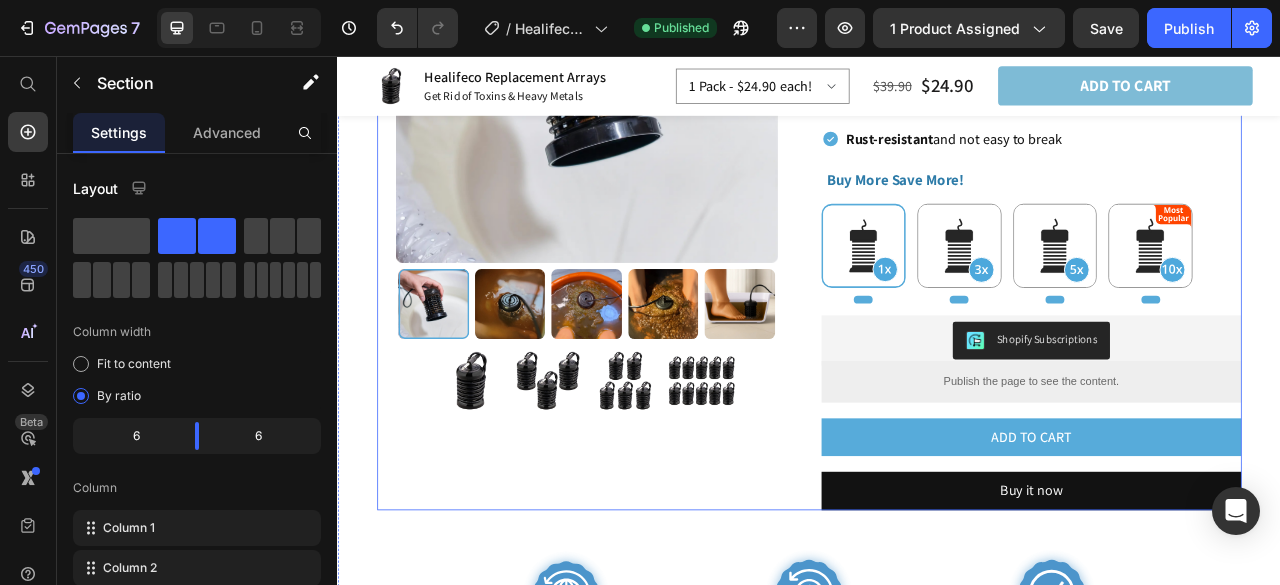 scroll, scrollTop: 506, scrollLeft: 0, axis: vertical 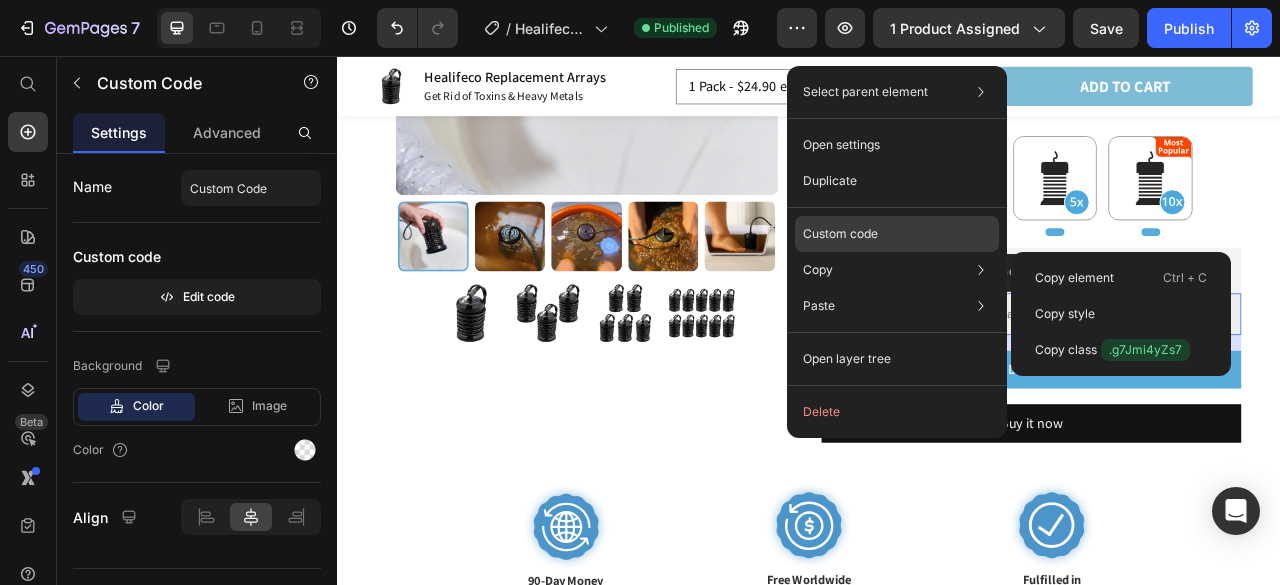 click on "Custom code" at bounding box center (840, 234) 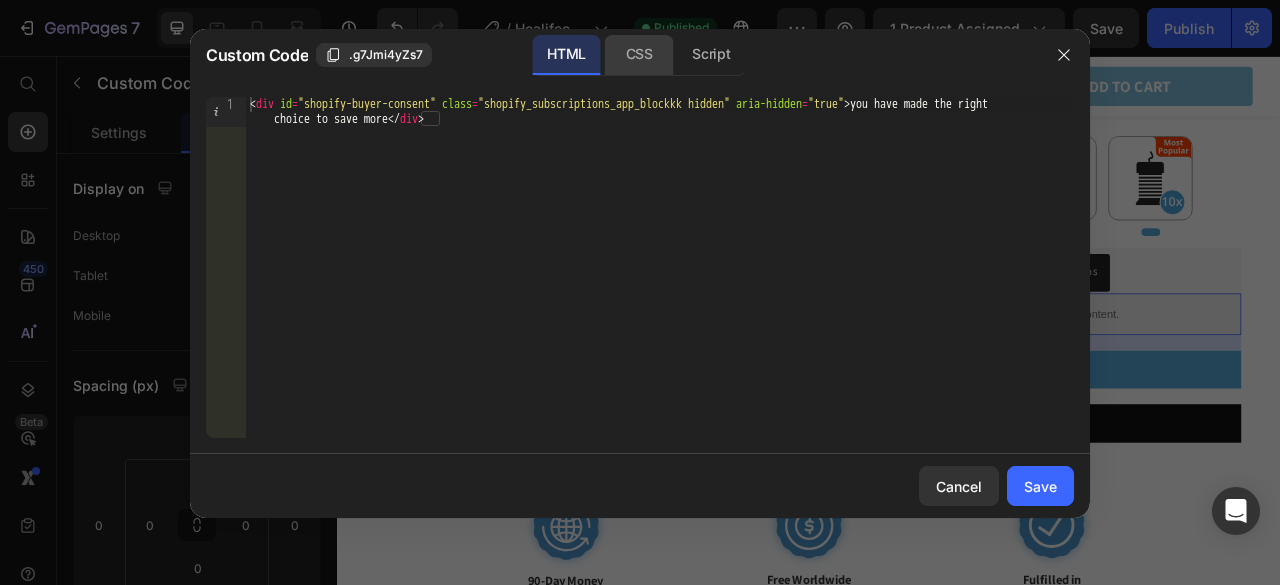 click on "CSS" 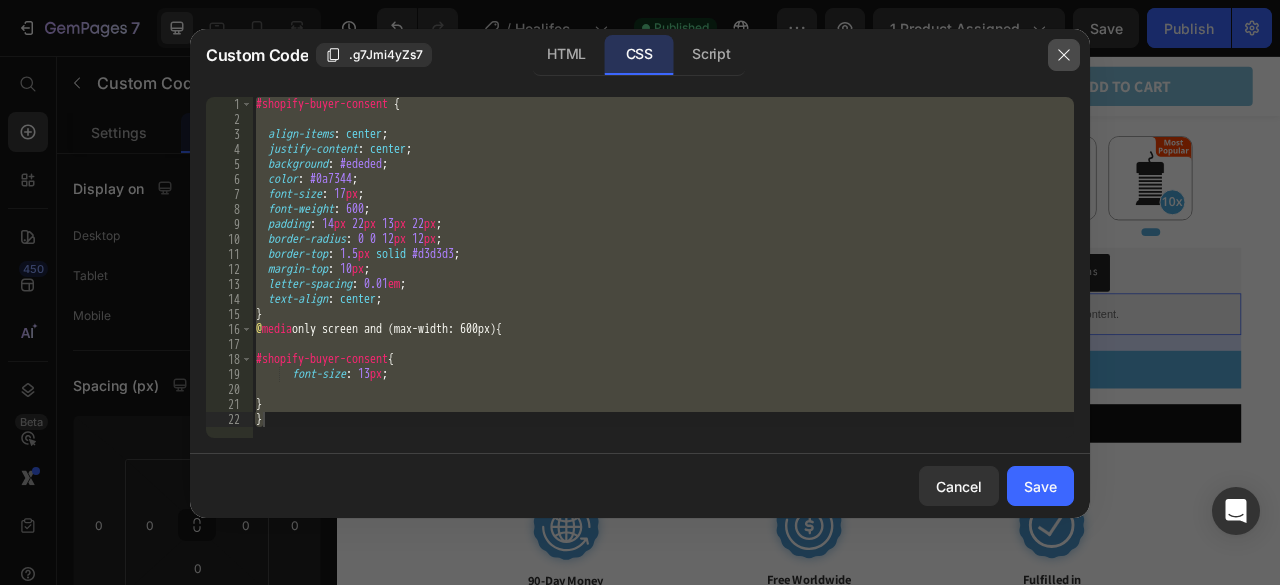 click 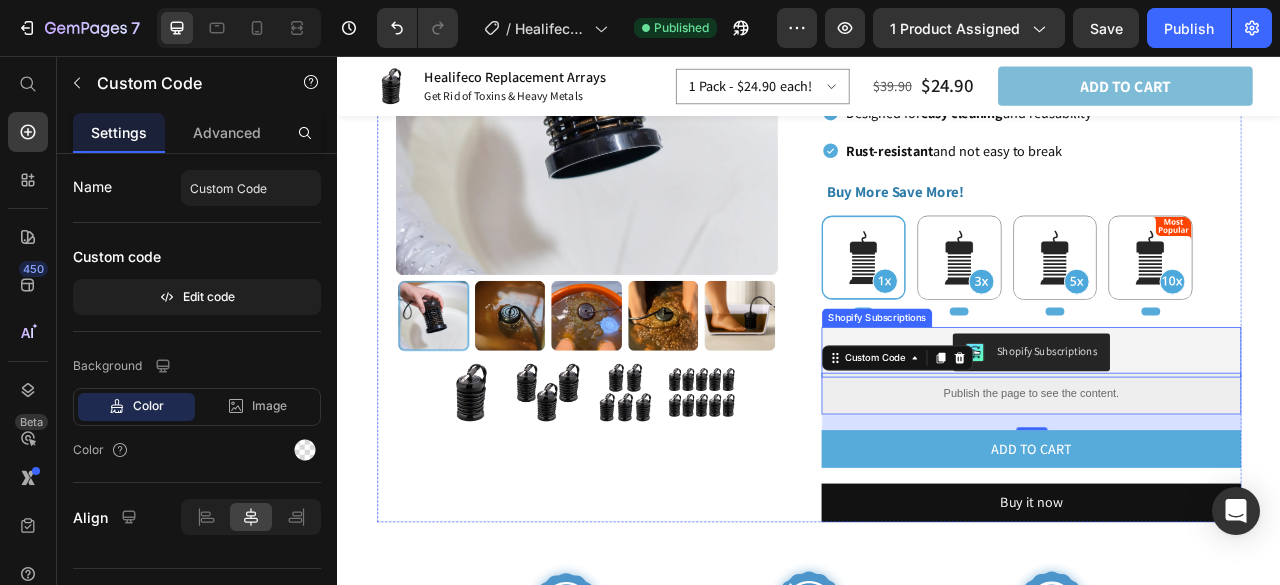 scroll, scrollTop: 406, scrollLeft: 0, axis: vertical 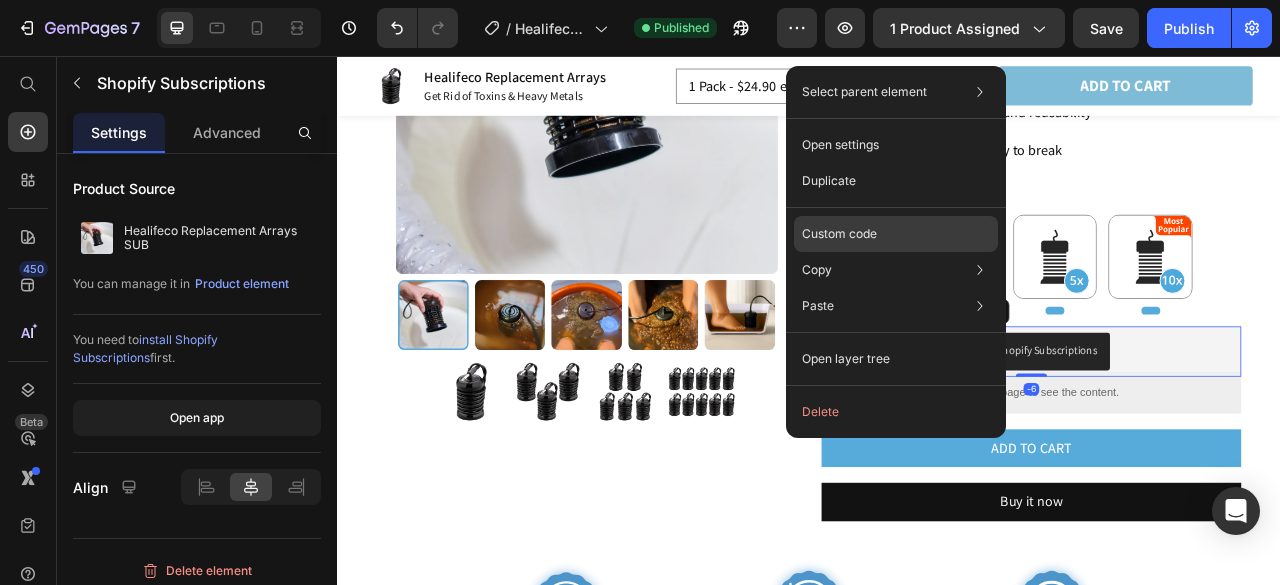 click on "Custom code" at bounding box center [839, 234] 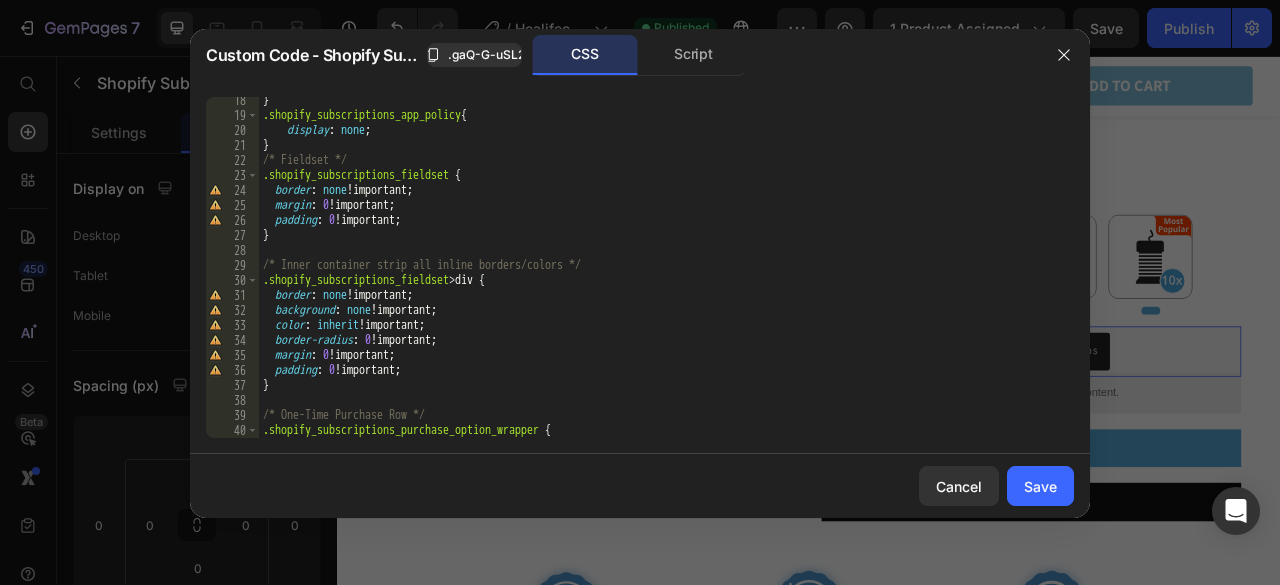 scroll, scrollTop: 79, scrollLeft: 0, axis: vertical 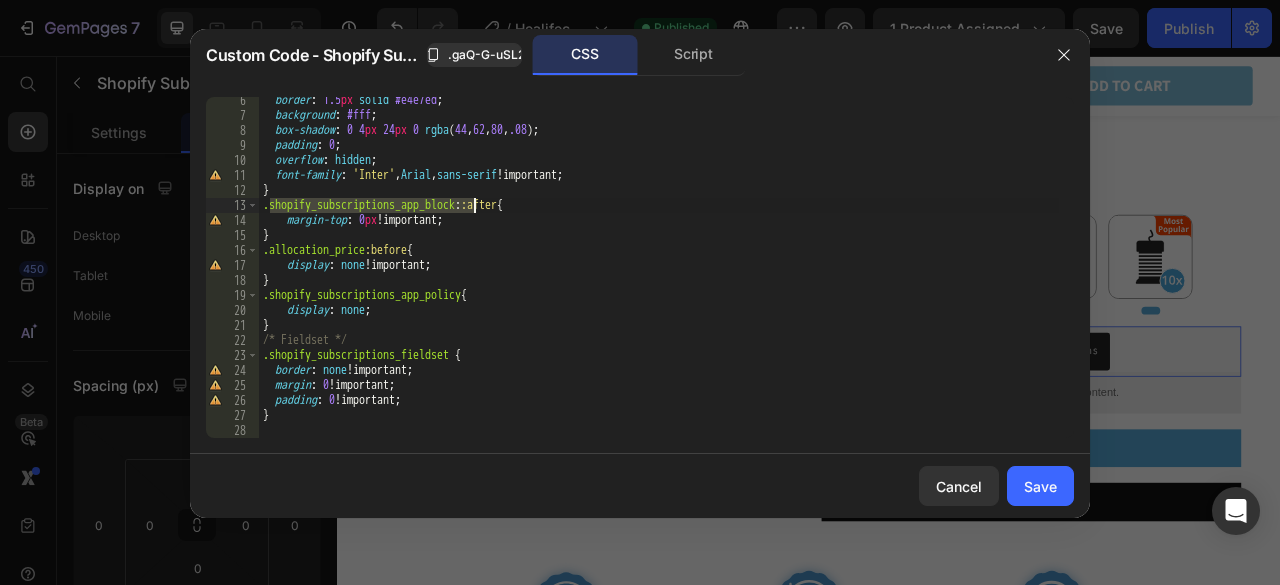 drag, startPoint x: 270, startPoint y: 203, endPoint x: 476, endPoint y: 210, distance: 206.1189 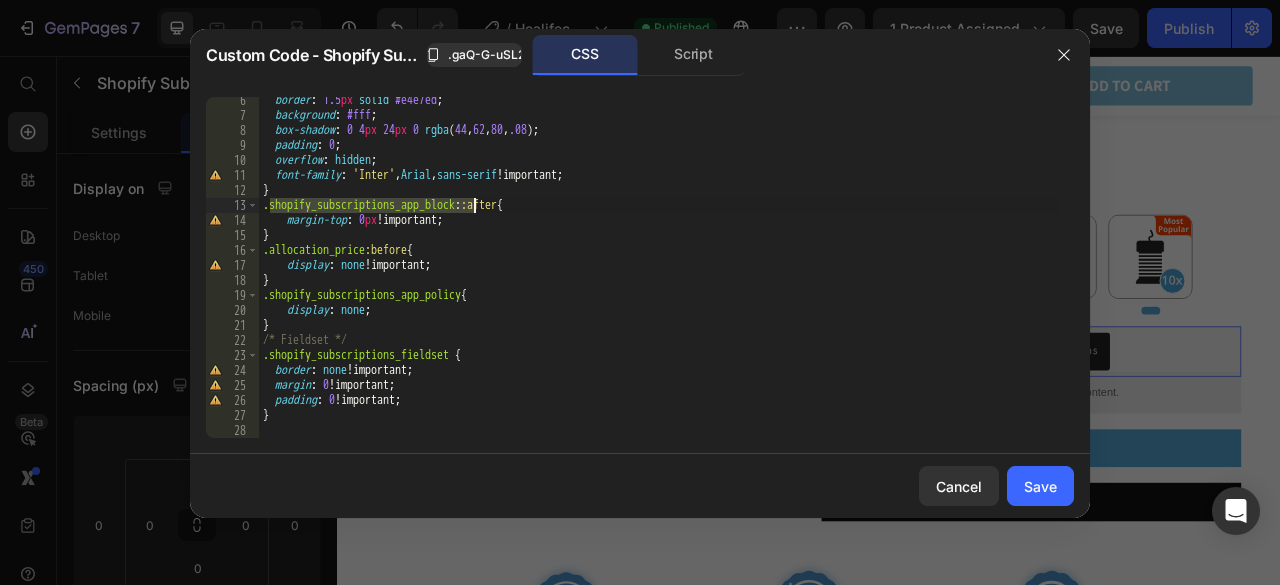 click on "border :   1.5 px   solid   #e4e7ed ;    background :   #fff ;    box-shadow :   0   4 px   24 px   0   rgba ( 44 , 62 , 80 , .08 ) ;    padding :   0 ;    overflow :   hidden ;    font-family :   ' Inter ' ,  Arial ,  sans-serif  !important ; } .shopify_subscriptions_app_block : :after {      margin-top :   0 px  !important ; } .allocation_price :before {      display :   none  !important ; } .shopify_subscriptions_app_policy {      display :   none ; } /* Fieldset */ .shopify_subscriptions_fieldset   {    border :   none  !important ;    margin :   0  !important ;    padding :   0  !important ; } /* Inner container strip all inline borders/colors */" at bounding box center [659, 278] 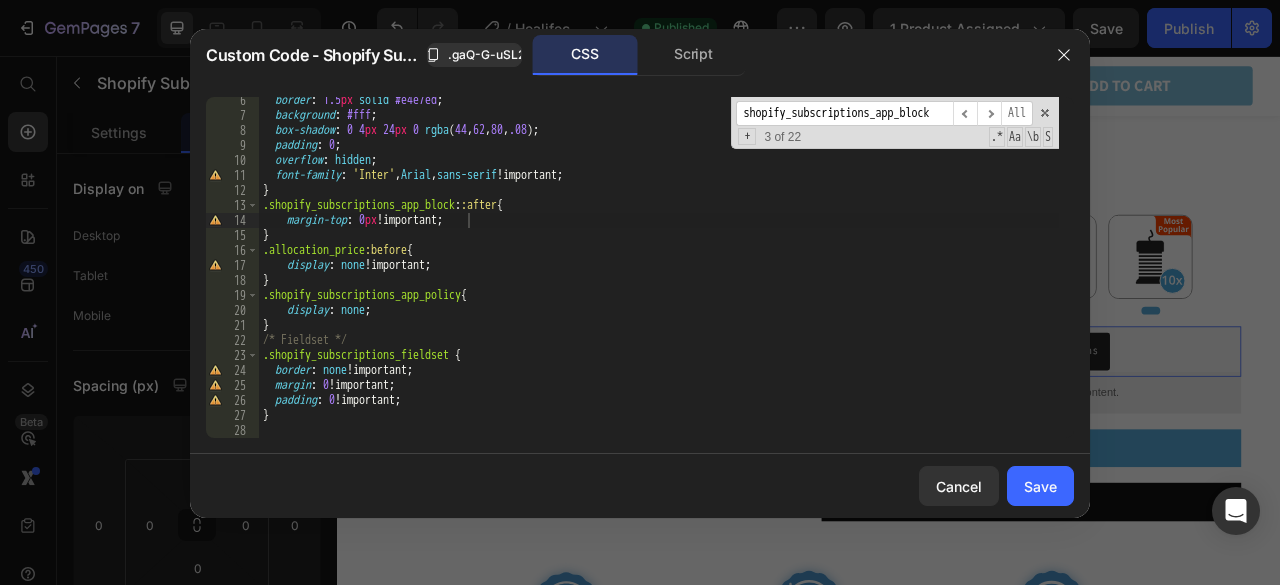 scroll, scrollTop: 0, scrollLeft: 0, axis: both 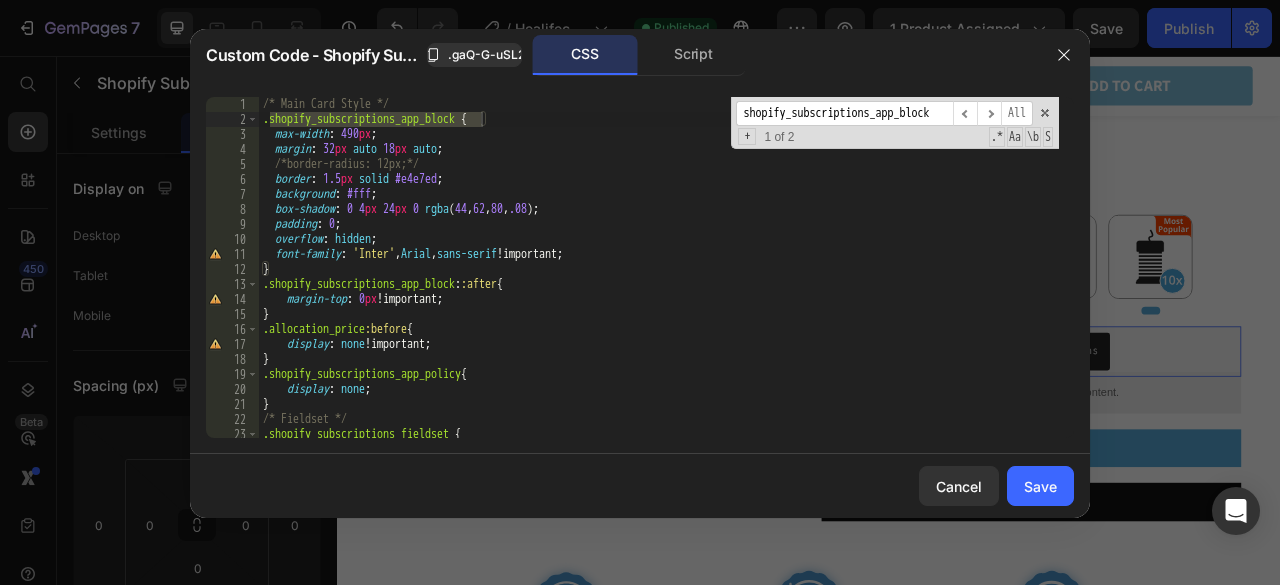 type on "shopify_subscriptions_app_block" 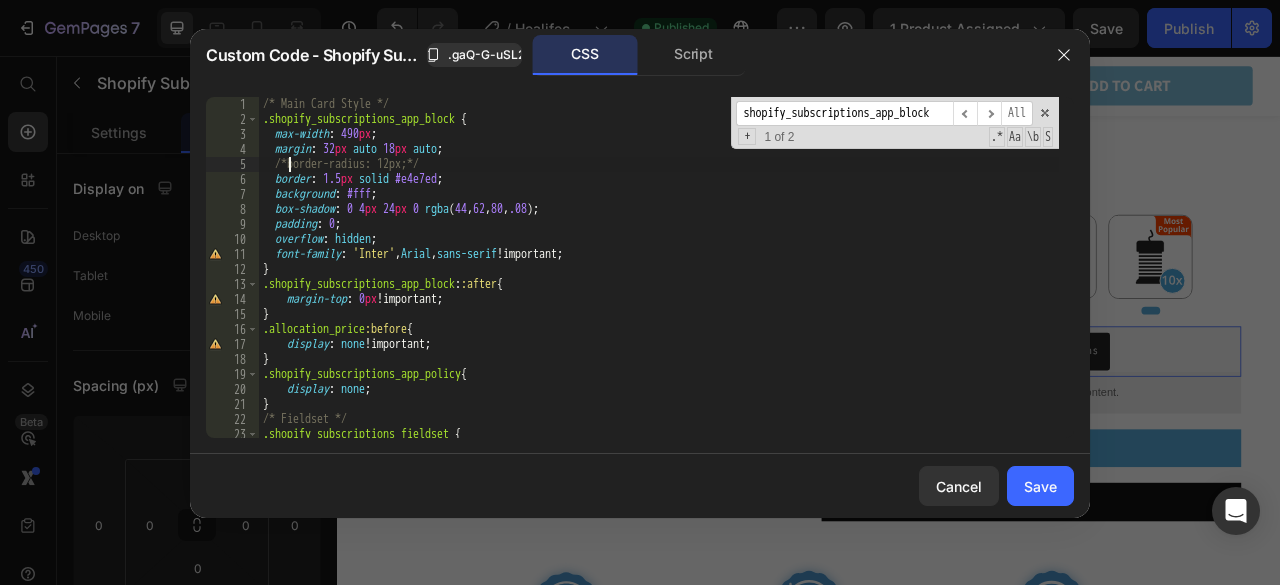click on "/* Main Card Style */ .shopify_subscriptions_app_block   {    max-width :   490 px ;    margin :   32 px   auto   18 px   auto ;    /*border-radius: 12px;*/    border :   1.5 px   solid   #e4e7ed ;    background :   #fff ;    box-shadow :   0   4 px   24 px   0   rgba ( 44 , 62 , 80 , .08 ) ;    padding :   0 ;    overflow :   hidden ;    font-family :   ' Inter ' ,  Arial ,  sans-serif  !important ; } .shopify_subscriptions_app_block : :after {      margin-top :   0 px  !important ; } .allocation_price :before {      display :   none  !important ; } .shopify_subscriptions_app_policy {      display :   none ; } /* Fieldset */ .shopify_subscriptions_fieldset   {    border :   none  !important ;" at bounding box center [659, 282] 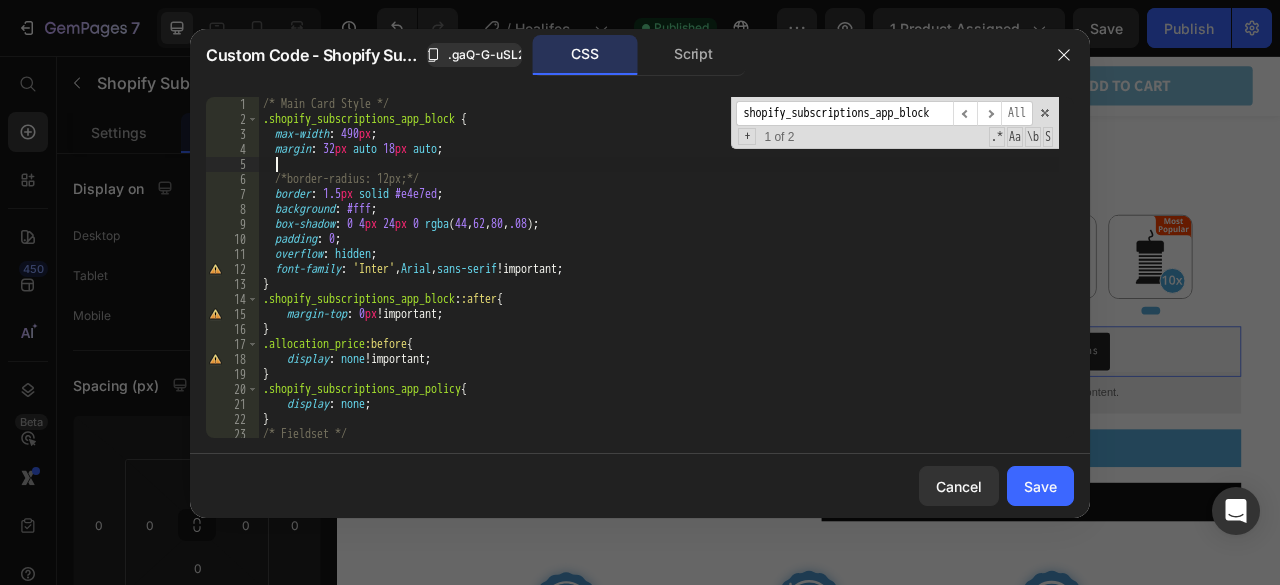 paste on "border-top-left-radius" 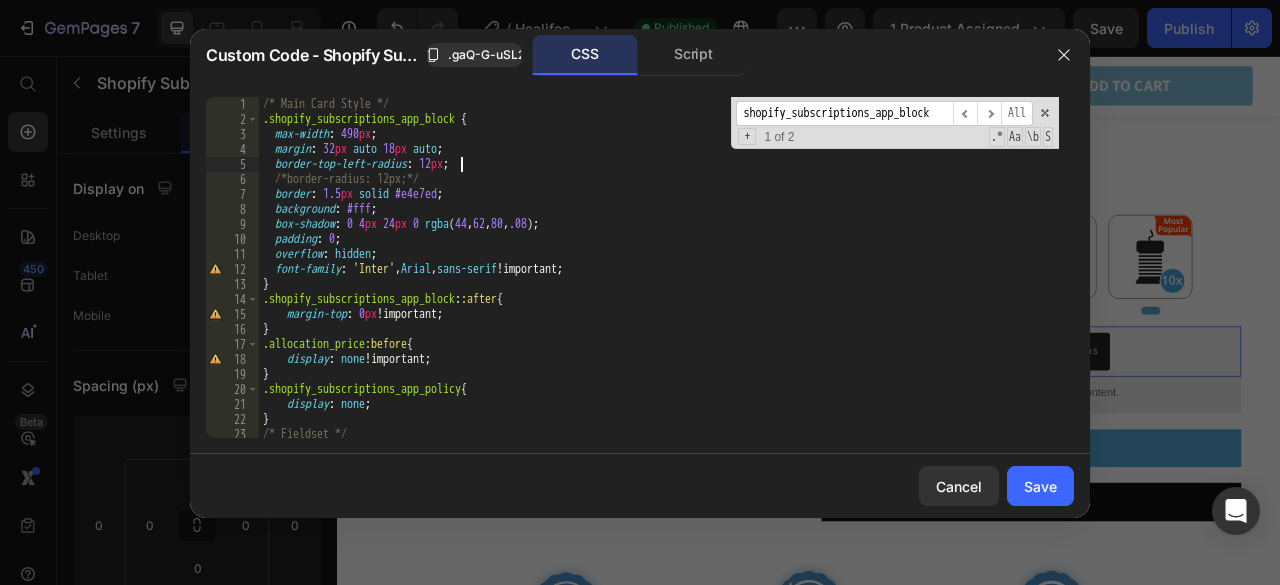 scroll, scrollTop: 0, scrollLeft: 15, axis: horizontal 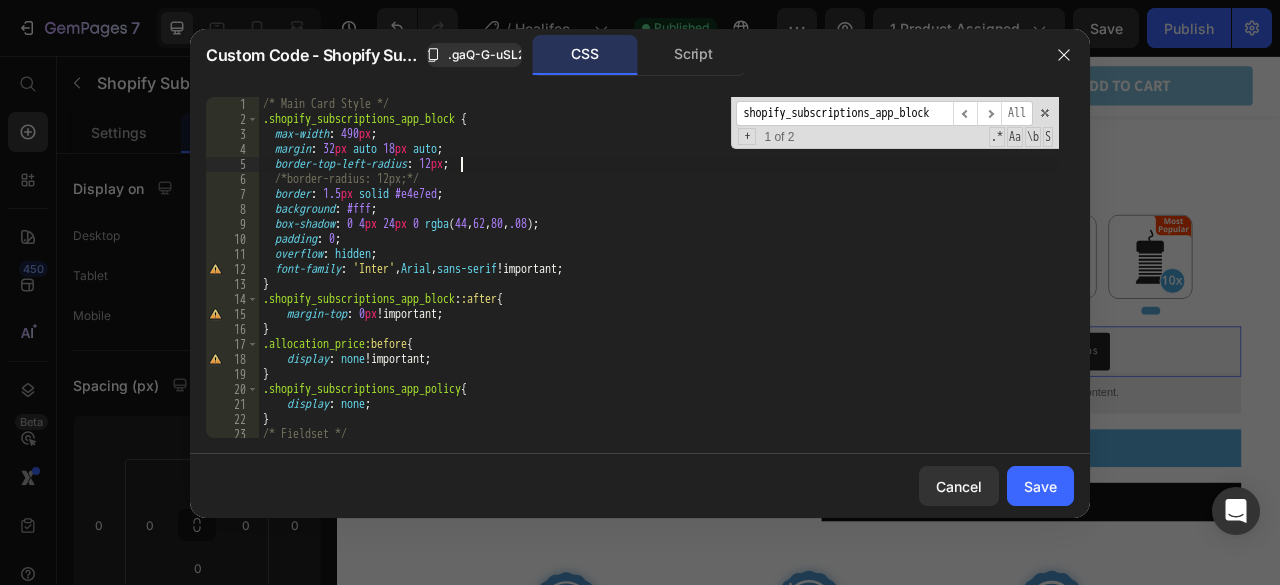 click on "/* Main Card Style */ .shopify_subscriptions_app_block   {    max-width :   490 px ;    margin :   32 px   auto   18 px   auto ;    border-top-left-radius :   12 px ;    /*border-radius: 12px;*/    border :   1.5 px   solid   #e4e7ed ;    background :   #fff ;    box-shadow :   0   4 px   24 px   0   rgba ( 44 , 62 , 80 , .08 ) ;    padding :   0 ;    overflow :   hidden ;    font-family :   ' Inter ' ,  Arial ,  sans-serif  !important ; } .shopify_subscriptions_app_block : :after {      margin-top :   0 px  !important ; } .allocation_price :before {      display :   none  !important ; } .shopify_subscriptions_app_policy {      display :   none ; } /* Fieldset */ .shopify_subscriptions_fieldset   {" at bounding box center (659, 282) 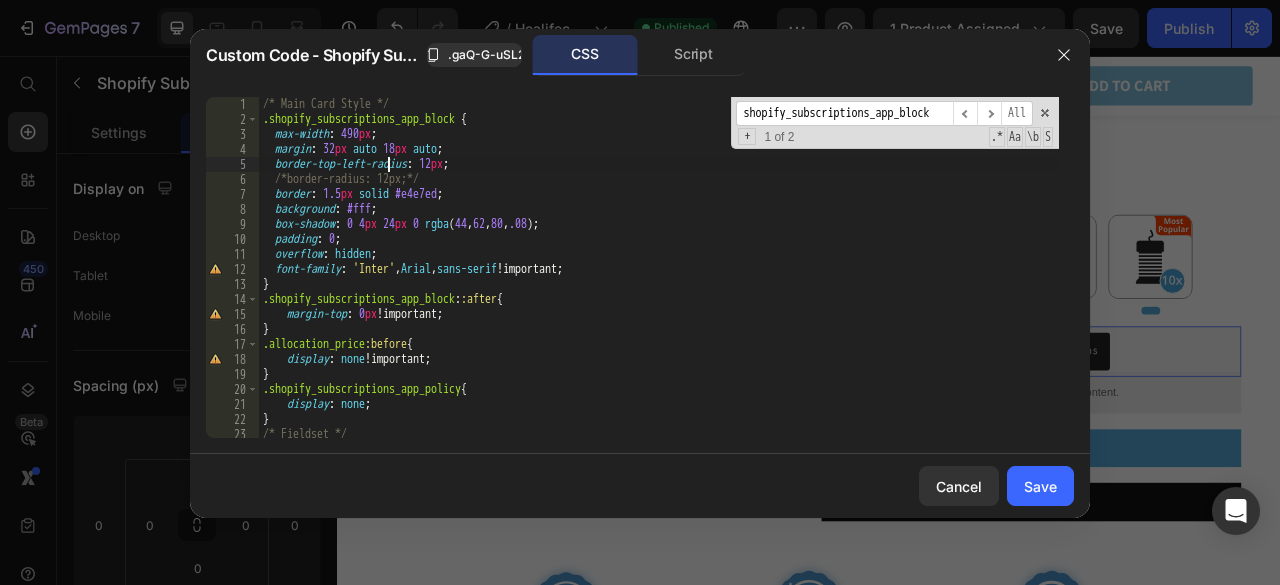 click on "/* Main Card Style */ .shopify_subscriptions_app_block   {    max-width :   490 px ;    margin :   32 px   auto   18 px   auto ;    border-top-left-radius :   12 px ;    /*border-radius: 12px;*/    border :   1.5 px   solid   #e4e7ed ;    background :   #fff ;    box-shadow :   0   4 px   24 px   0   rgba ( 44 , 62 , 80 , .08 ) ;    padding :   0 ;    overflow :   hidden ;    font-family :   ' Inter ' ,  Arial ,  sans-serif  !important ; } .shopify_subscriptions_app_block : :after {      margin-top :   0 px  !important ; } .allocation_price :before {      display :   none  !important ; } .shopify_subscriptions_app_policy {      display :   none ; } /* Fieldset */ .shopify_subscriptions_fieldset   {" at bounding box center [659, 282] 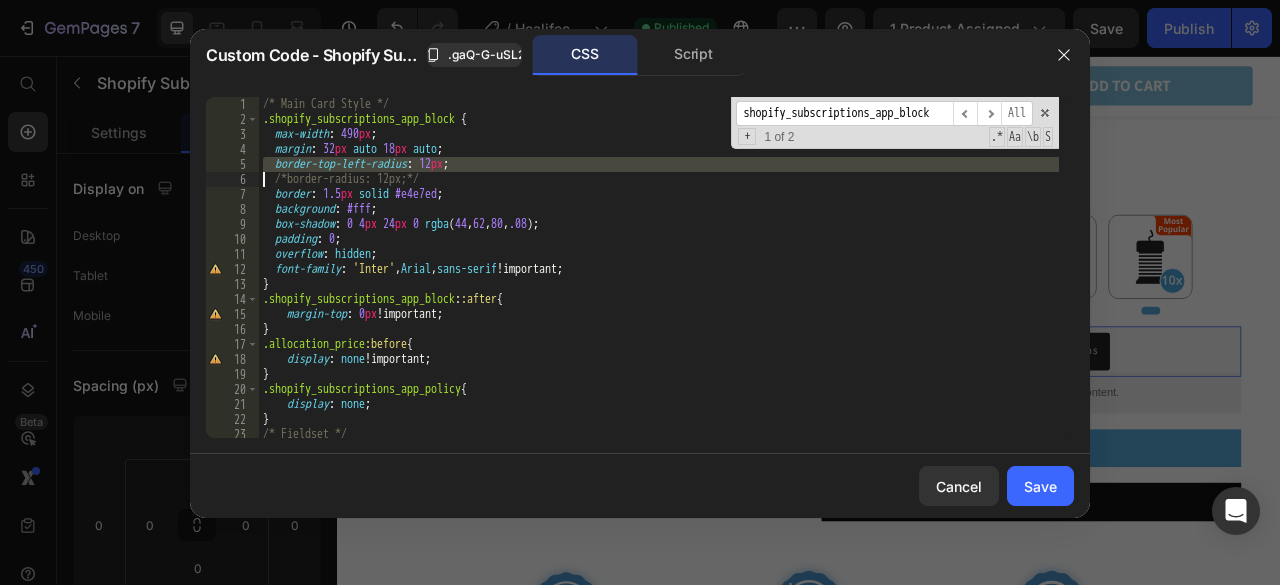 click on "/* Main Card Style */ .shopify_subscriptions_app_block   {    max-width :   490 px ;    margin :   32 px   auto   18 px   auto ;    border-top-left-radius :   12 px ;    /*border-radius: 12px;*/    border :   1.5 px   solid   #e4e7ed ;    background :   #fff ;    box-shadow :   0   4 px   24 px   0   rgba ( 44 , 62 , 80 , .08 ) ;    padding :   0 ;    overflow :   hidden ;    font-family :   ' Inter ' ,  Arial ,  sans-serif  !important ; } .shopify_subscriptions_app_block : :after {      margin-top :   0 px  !important ; } .allocation_price :before {      display :   none  !important ; } .shopify_subscriptions_app_policy {      display :   none ; } /* Fieldset */ .shopify_subscriptions_fieldset   {" at bounding box center (659, 282) 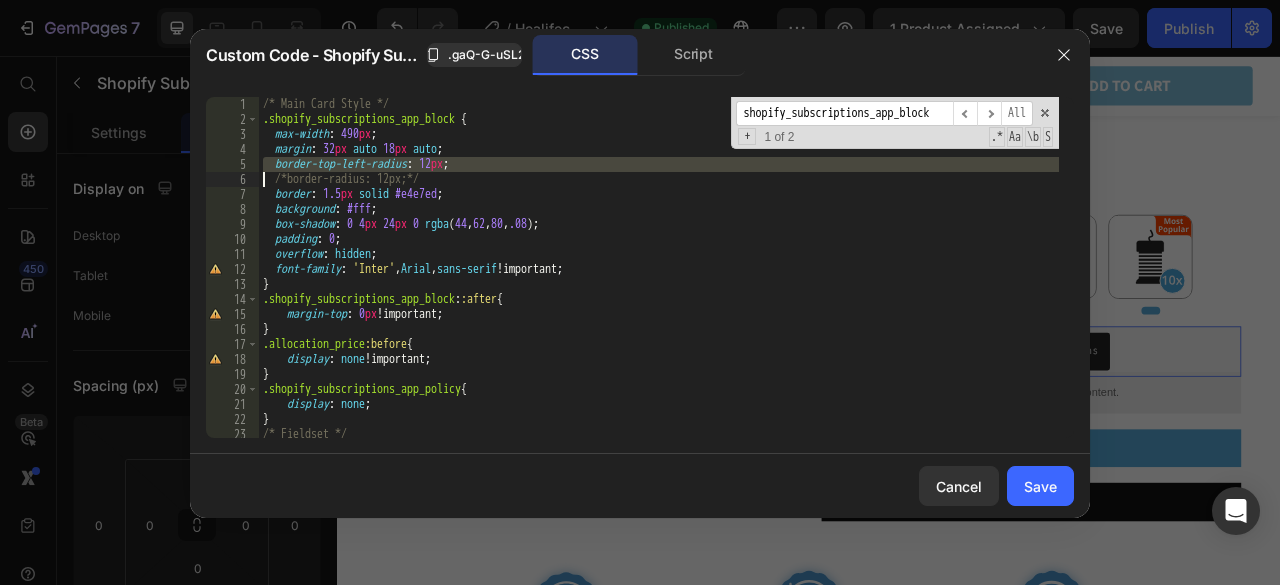 click on "/* Main Card Style */ .shopify_subscriptions_app_block   {    max-width :   490 px ;    margin :   32 px   auto   18 px   auto ;    border-top-left-radius :   12 px ;    /*border-radius: 12px;*/    border :   1.5 px   solid   #e4e7ed ;    background :   #fff ;    box-shadow :   0   4 px   24 px   0   rgba ( 44 , 62 , 80 , .08 ) ;    padding :   0 ;    overflow :   hidden ;    font-family :   ' Inter ' ,  Arial ,  sans-serif  !important ; } .shopify_subscriptions_app_block : :after {      margin-top :   0 px  !important ; } .allocation_price :before {      display :   none  !important ; } .shopify_subscriptions_app_policy {      display :   none ; } /* Fieldset */ .shopify_subscriptions_fieldset   { shopify_subscriptions_app_block ​ ​ All Replace All + 1 of 2 .* Aa \b S" at bounding box center [659, 267] 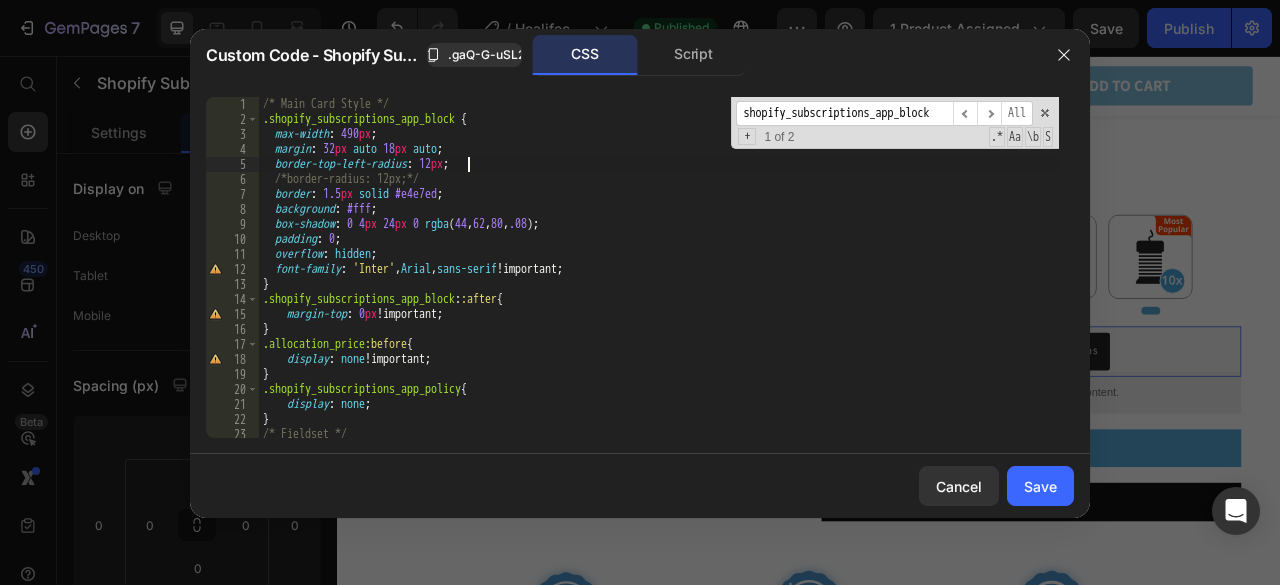 scroll, scrollTop: 0, scrollLeft: 0, axis: both 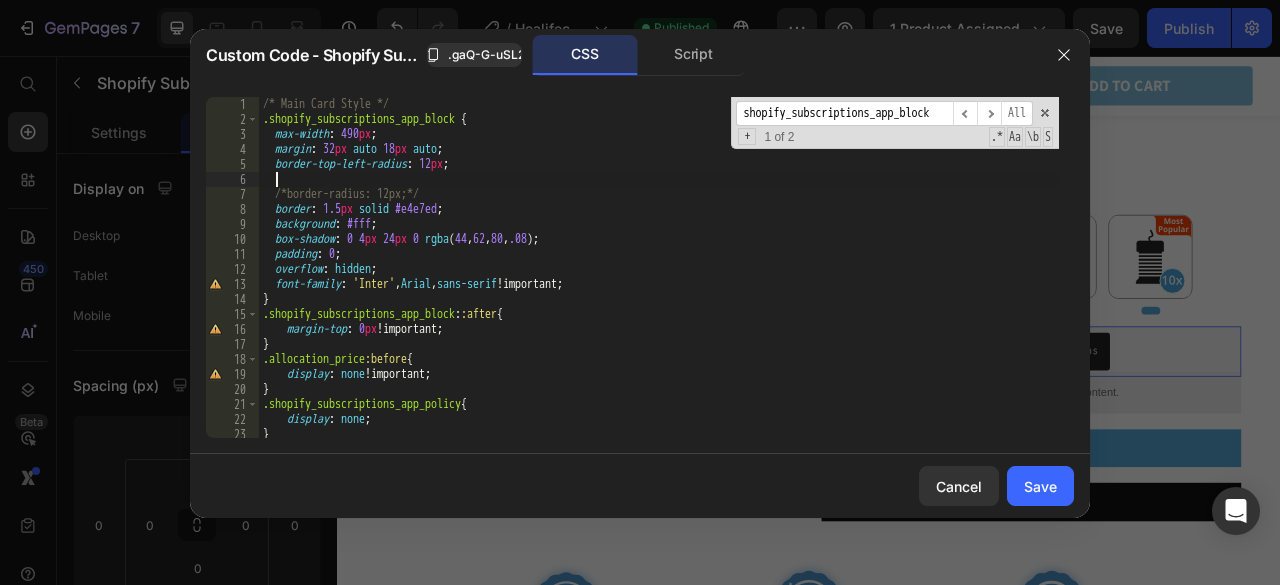 paste 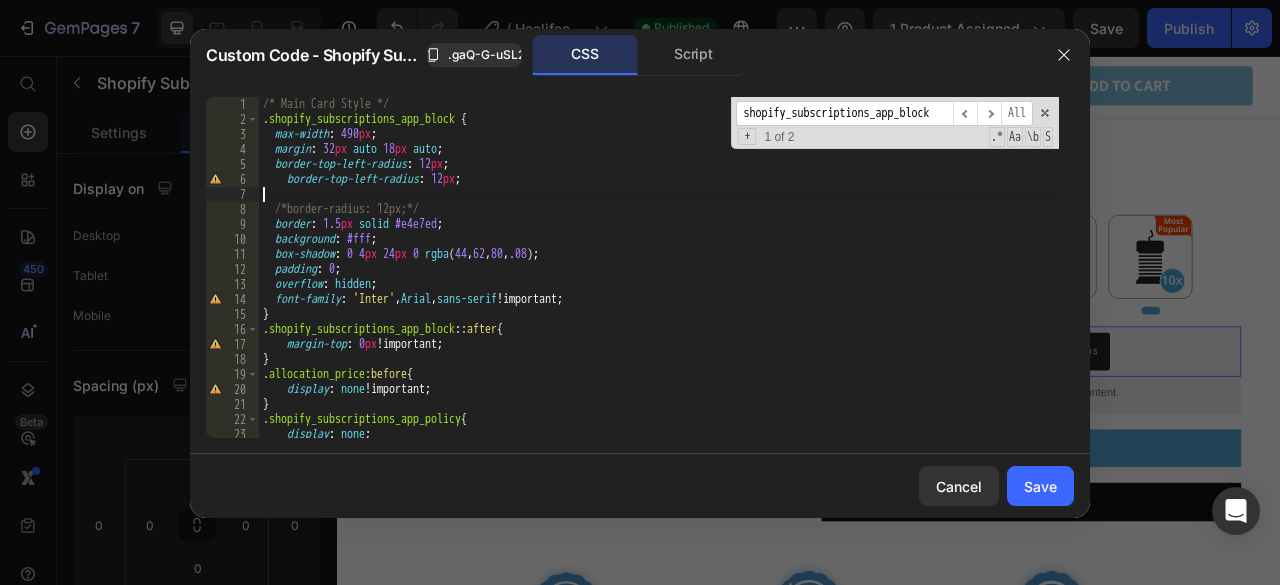drag, startPoint x: 384, startPoint y: 177, endPoint x: 426, endPoint y: 244, distance: 79.07591 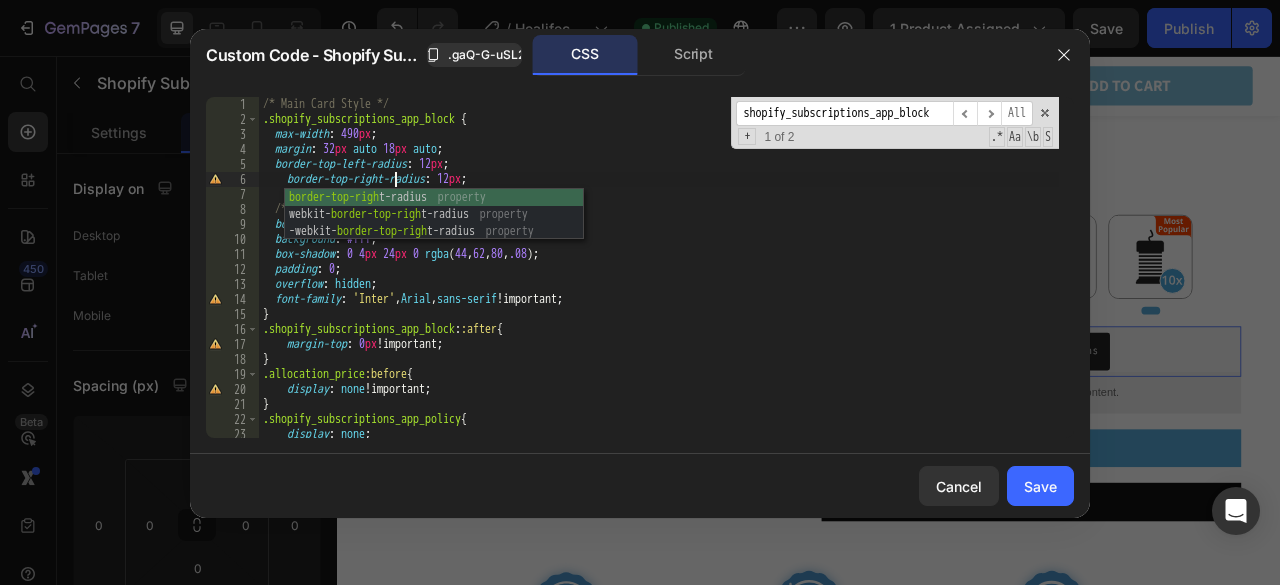 scroll, scrollTop: 0, scrollLeft: 11, axis: horizontal 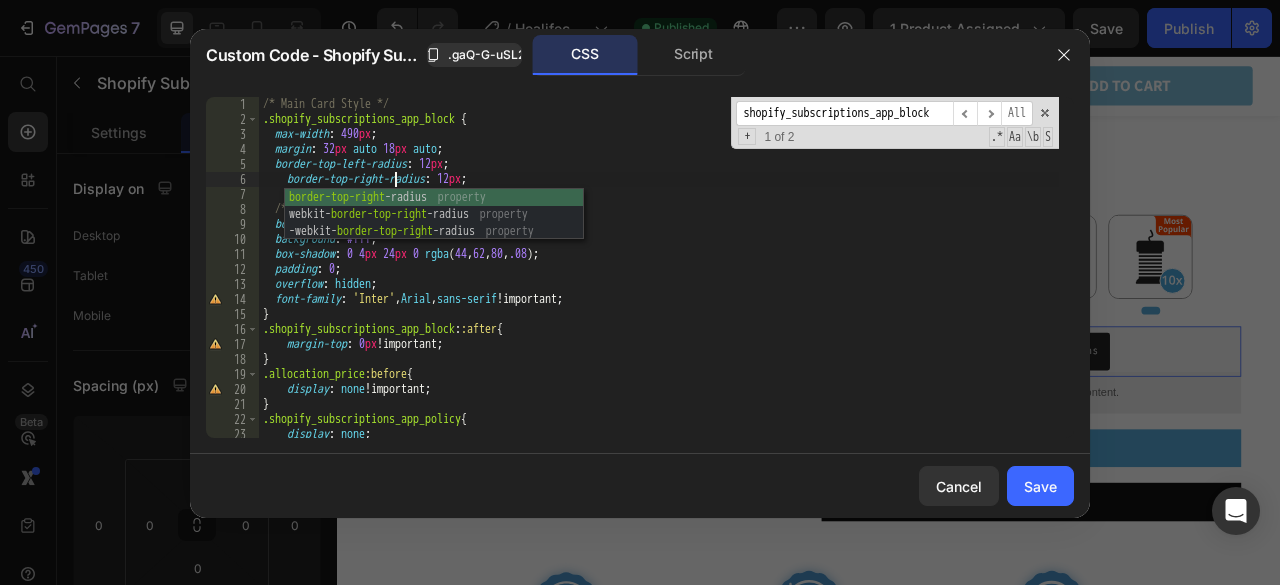 click on "/* Main Card Style */ .shopify_subscriptions_app_block   {    max-width :   490 px ;    margin :   32 px   auto   18 px   auto ;    border-top-left-radius :   12 px ;      border-top-right-radius :   12 px ;    /*border-radius: 12px;*/    border :   1.5 px   solid   #e4e7ed ;    background :   #fff ;    box-shadow :   0   4 px   24 px   0   rgba ( 44 , 62 , 80 , .08 ) ;    padding :   0 ;    overflow :   hidden ;    font-family :   ' Inter ' ,  Arial ,  sans-serif  !important ; } .shopify_subscriptions_app_block : :after {      margin-top :   0 px  !important ; } .allocation_price :before {      display :   none  !important ; } .shopify_subscriptions_app_policy {      display :   none ; }" at bounding box center [659, 282] 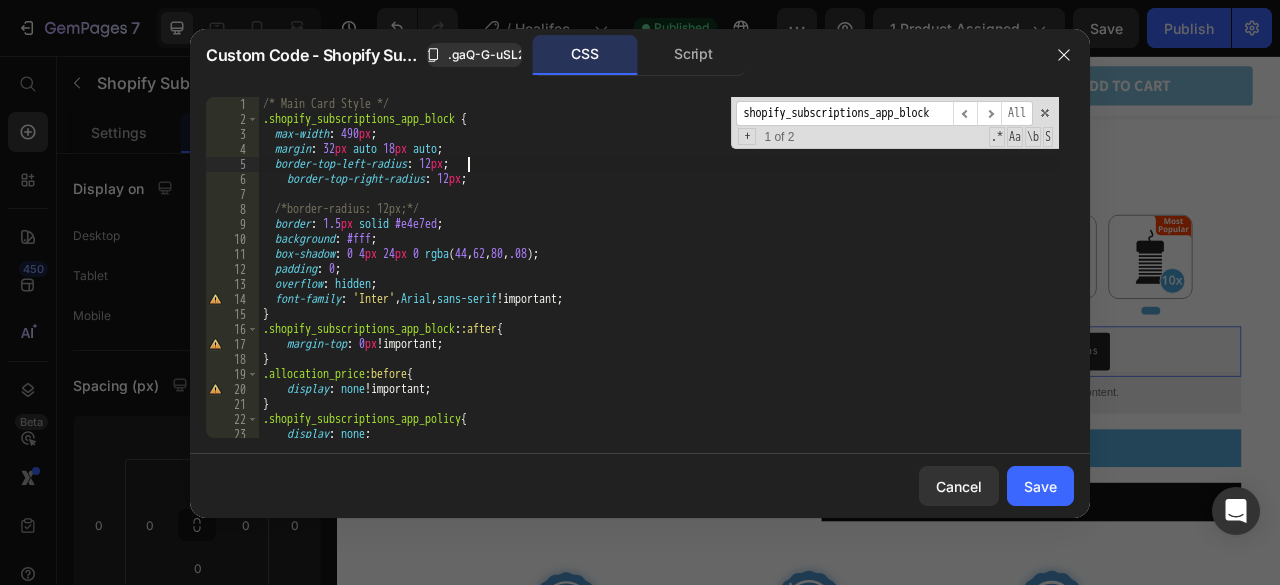 click on "/* Main Card Style */ .shopify_subscriptions_app_block   {    max-width :   490 px ;    margin :   32 px   auto   18 px   auto ;    border-top-left-radius :   12 px ;      border-top-right-radius :   12 px ;    /*border-radius: 12px;*/    border :   1.5 px   solid   #e4e7ed ;    background :   #fff ;    box-shadow :   0   4 px   24 px   0   rgba ( 44 , 62 , 80 , .08 ) ;    padding :   0 ;    overflow :   hidden ;    font-family :   ' Inter ' ,  Arial ,  sans-serif  !important ; } .shopify_subscriptions_app_block : :after {      margin-top :   0 px  !important ; } .allocation_price :before {      display :   none  !important ; } .shopify_subscriptions_app_policy {      display :   none ; }" at bounding box center (659, 282) 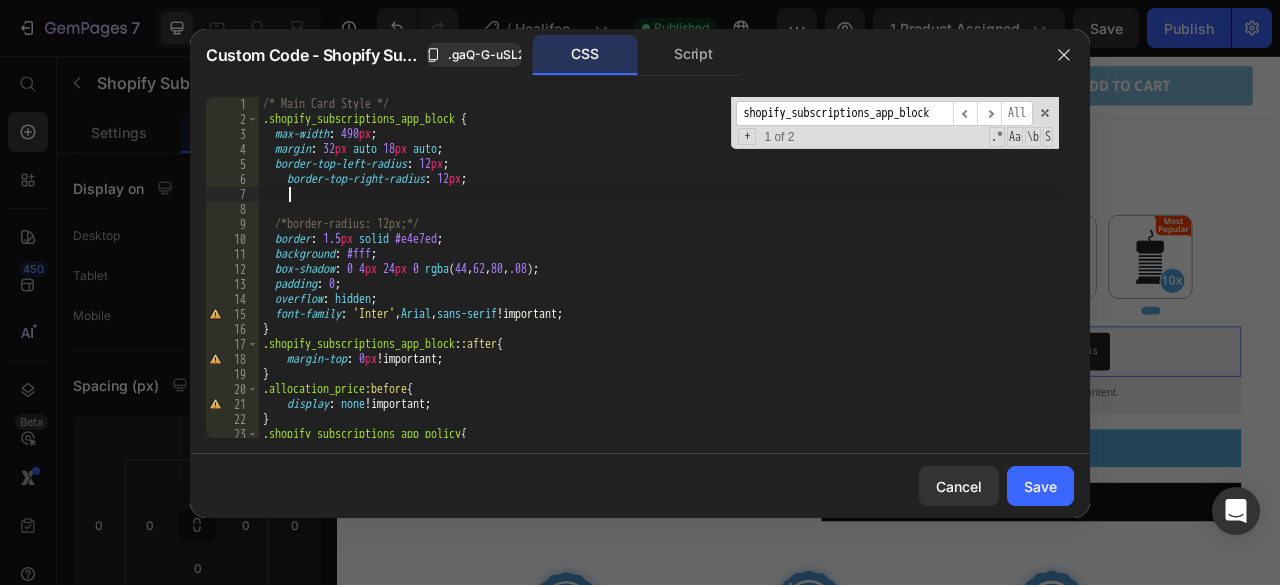scroll, scrollTop: 0, scrollLeft: 1, axis: horizontal 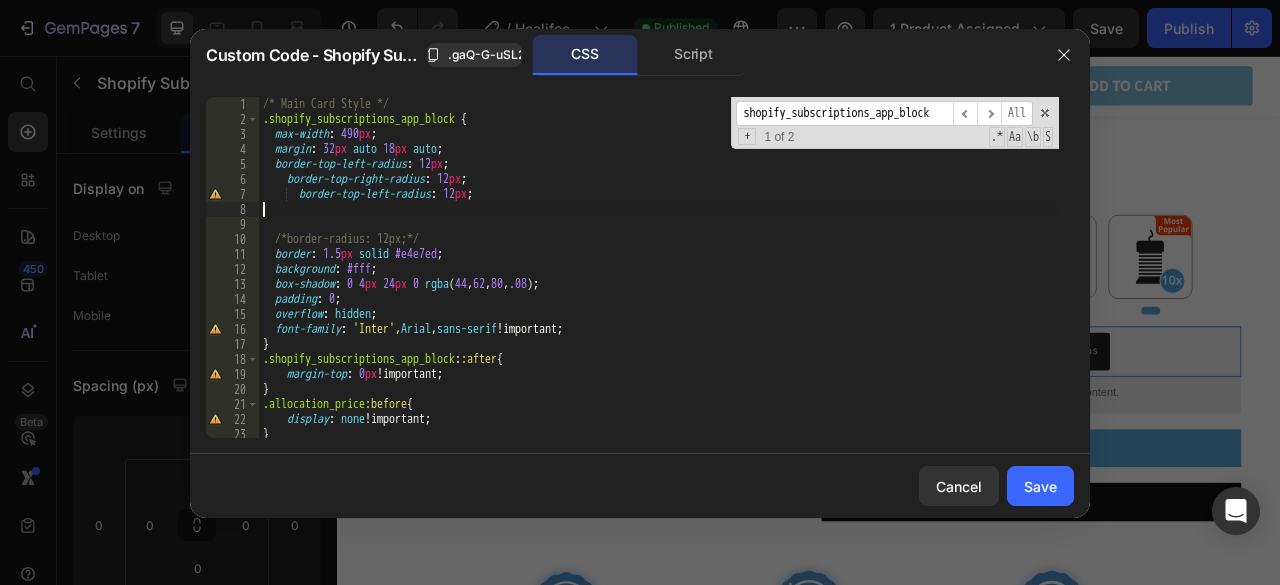 click on "/* Main Card Style */ .shopify_subscriptions_app_block   {    max-width :   490 px ;    margin :   32 px   auto   18 px   auto ;    border-top-left-radius :   12 px ;      border-top-right-radius :   12 px ;         border-top-left-radius :   12 px ;    /*border-radius: 12px;*/    border :   1.5 px   solid   #e4e7ed ;    background :   #fff ;    box-shadow :   0   4 px   24 px   0   rgba ( 44 , 62 , 80 , .08 ) ;    padding :   0 ;    overflow :   hidden ;    font-family :   ' Inter ' ,  Arial ,  sans-serif  !important ; } .shopify_subscriptions_app_block : :after {      margin-top :   0 px  !important ; } .allocation_price :before {      display :   none  !important ; } .shopify_subscriptions_app_policy {" at bounding box center [659, 282] 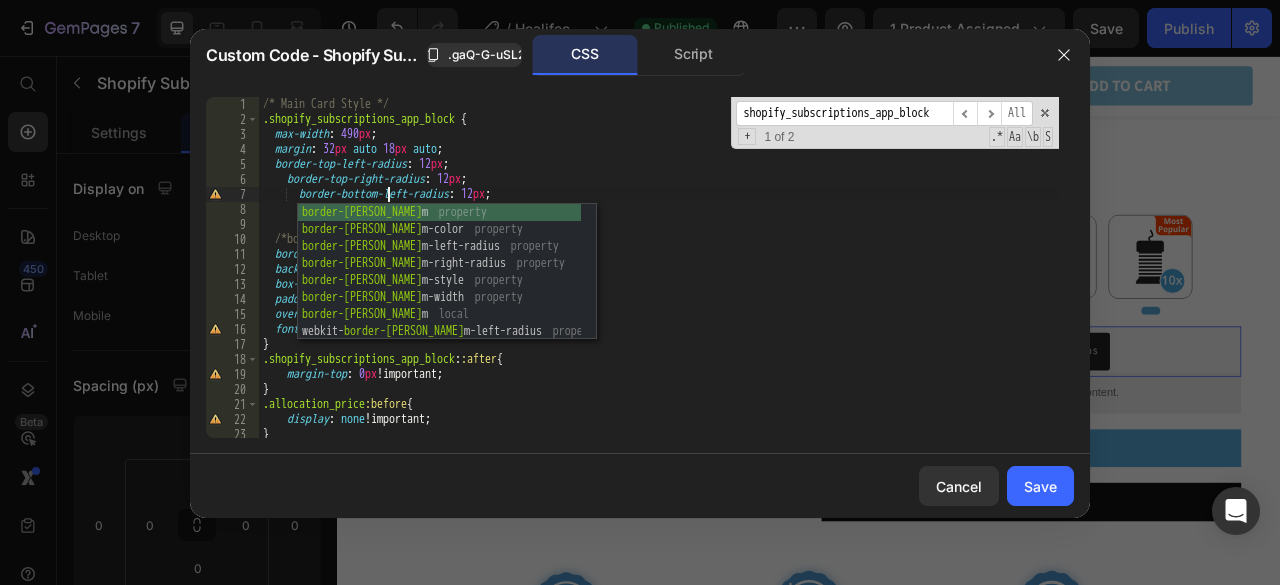 scroll, scrollTop: 0, scrollLeft: 10, axis: horizontal 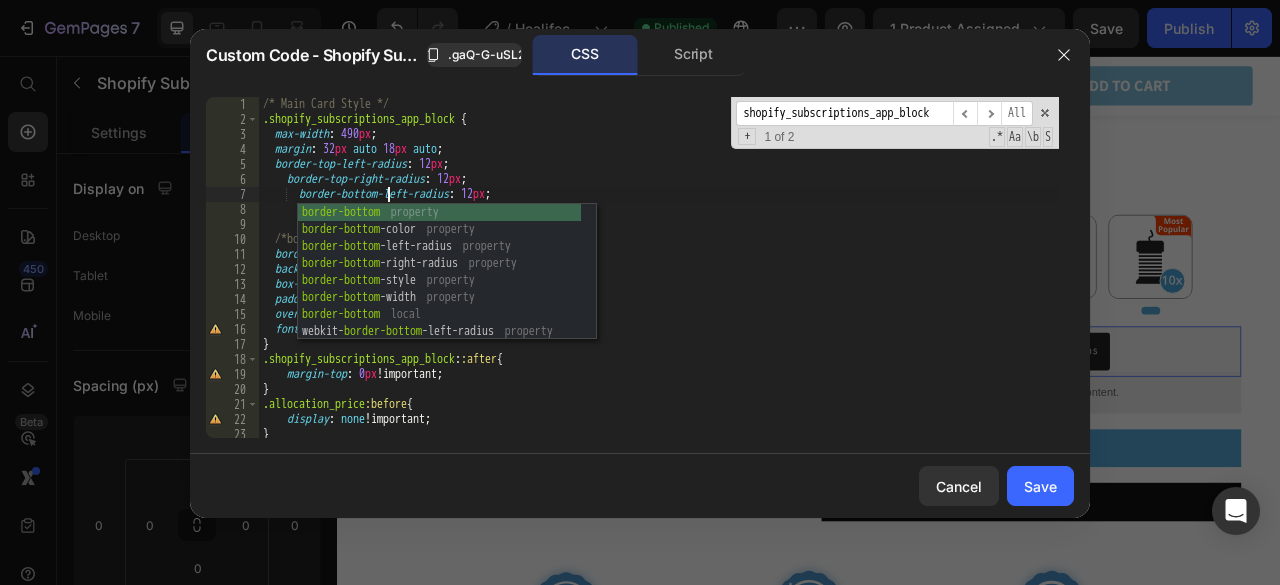 click on "/* Main Card Style */ .shopify_subscriptions_app_block   {    max-width :   490 px ;    margin :   32 px   auto   18 px   auto ;    border-top-left-radius :   12 px ;      border-top-right-radius :   12 px ;         border-bottom-left-radius :   12 px ;    /*border-radius: 12px;*/    border :   1.5 px   solid   #e4e7ed ;    background :   #fff ;    box-shadow :   0   4 px   24 px   0   rgba ( 44 , 62 , 80 , .08 ) ;    padding :   0 ;    overflow :   hidden ;    font-family :   ' Inter ' ,  Arial ,  sans-serif  !important ; } .shopify_subscriptions_app_block : :after {      margin-top :   0 px  !important ; } .allocation_price :before {      display :   none  !important ; } .shopify_subscriptions_app_policy {" at bounding box center (659, 282) 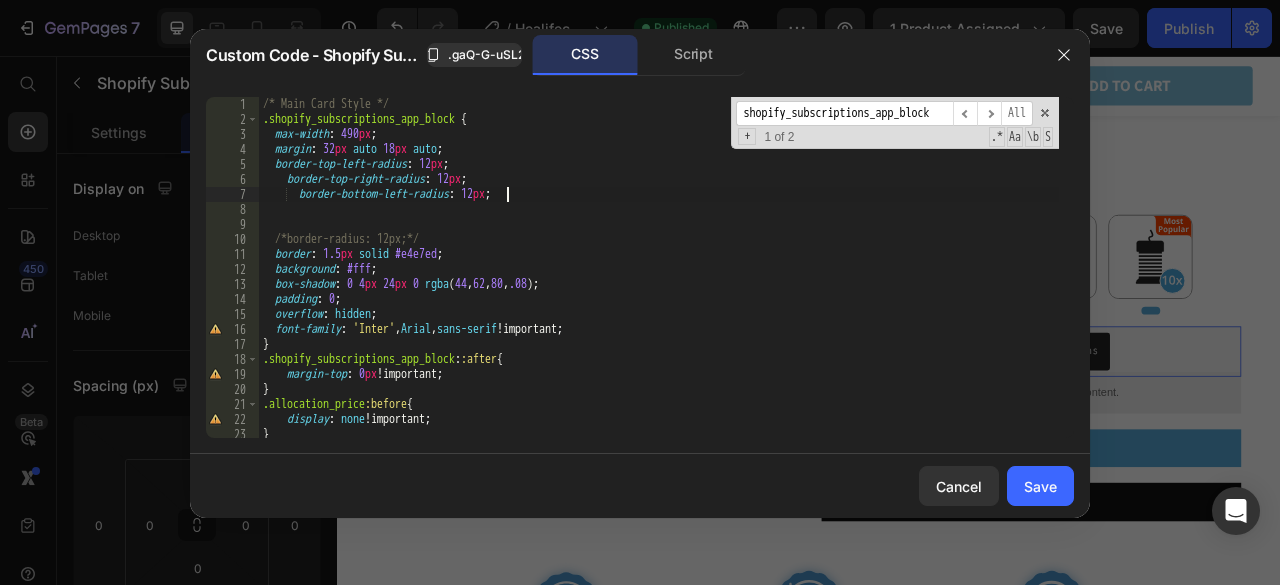 click on "/* Main Card Style */ .shopify_subscriptions_app_block   {    max-width :   490 px ;    margin :   32 px   auto   18 px   auto ;    border-top-left-radius :   12 px ;      border-top-right-radius :   12 px ;         border-bottom-left-radius :   12 px ;    /*border-radius: 12px;*/    border :   1.5 px   solid   #e4e7ed ;    background :   #fff ;    box-shadow :   0   4 px   24 px   0   rgba ( 44 , 62 , 80 , .08 ) ;    padding :   0 ;    overflow :   hidden ;    font-family :   ' Inter ' ,  Arial ,  sans-serif  !important ; } .shopify_subscriptions_app_block : :after {      margin-top :   0 px  !important ; } .allocation_price :before {      display :   none  !important ; } .shopify_subscriptions_app_policy {" at bounding box center (659, 282) 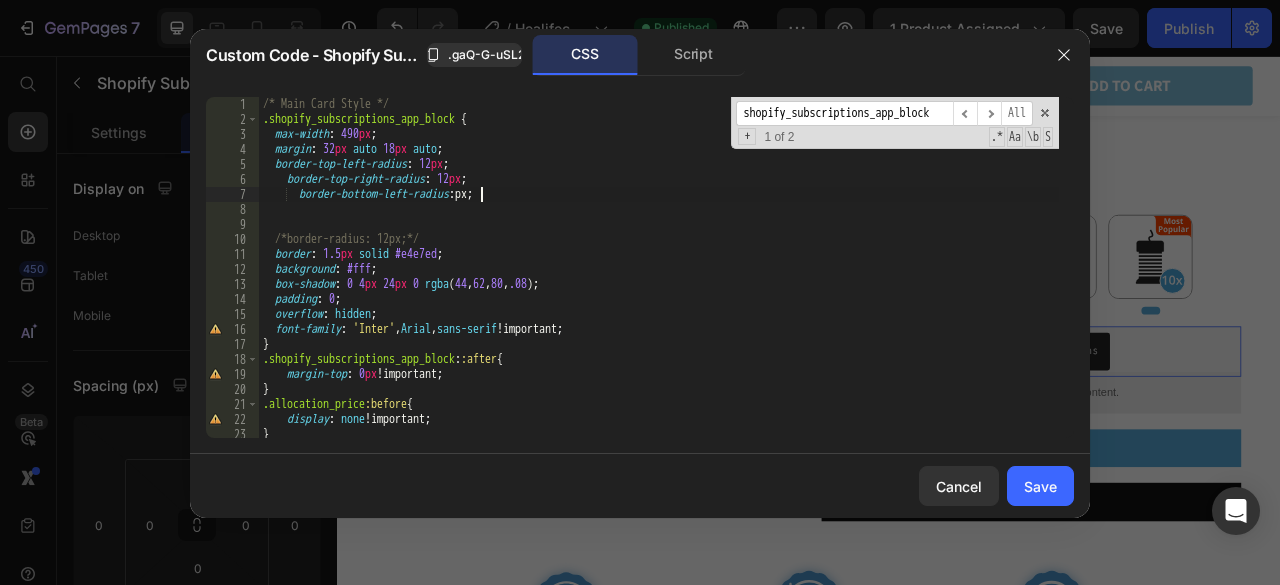 scroll, scrollTop: 0, scrollLeft: 18, axis: horizontal 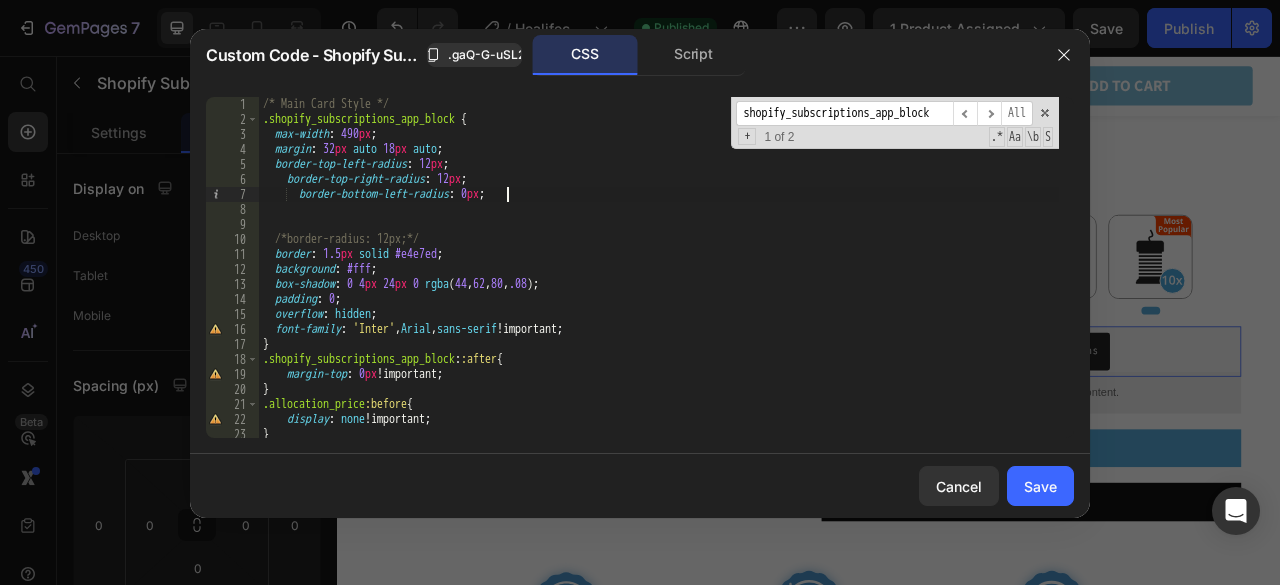 click on "/* Main Card Style */ .shopify_subscriptions_app_block   {    max-width :   490 px ;    margin :   32 px   auto   18 px   auto ;    border-top-left-radius :   12 px ;      border-top-right-radius :   12 px ;         border-bottom-left-radius :   0 px ;    /*border-radius: 12px;*/    border :   1.5 px   solid   #e4e7ed ;    background :   #fff ;    box-shadow :   0   4 px   24 px   0   rgba ( 44 , 62 , 80 , .08 ) ;    padding :   0 ;    overflow :   hidden ;    font-family :   ' Inter ' ,  Arial ,  sans-serif  !important ; } .shopify_subscriptions_app_block : :after {      margin-top :   0 px  !important ; } .allocation_price :before {      display :   none  !important ; } .shopify_subscriptions_app_policy {" at bounding box center [659, 282] 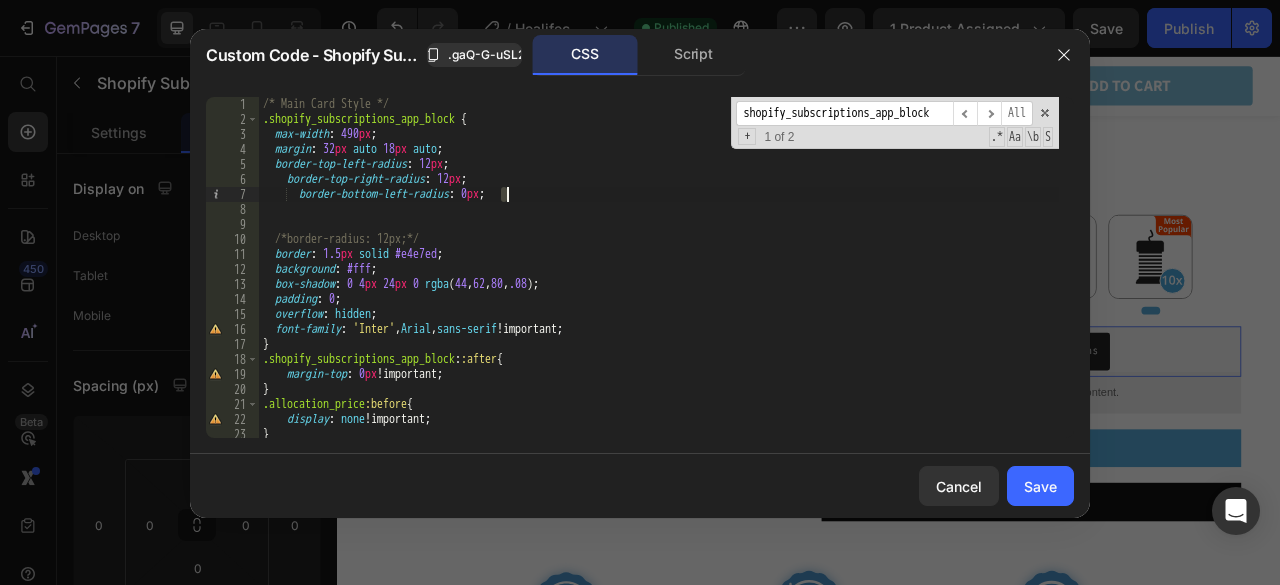 click on "/* Main Card Style */ .shopify_subscriptions_app_block   {    max-width :   490 px ;    margin :   32 px   auto   18 px   auto ;    border-top-left-radius :   12 px ;      border-top-right-radius :   12 px ;         border-bottom-left-radius :   0 px ;    /*border-radius: 12px;*/    border :   1.5 px   solid   #e4e7ed ;    background :   #fff ;    box-shadow :   0   4 px   24 px   0   rgba ( 44 , 62 , 80 , .08 ) ;    padding :   0 ;    overflow :   hidden ;    font-family :   ' Inter ' ,  Arial ,  sans-serif  !important ; } .shopify_subscriptions_app_block : :after {      margin-top :   0 px  !important ; } .allocation_price :before {      display :   none  !important ; } .shopify_subscriptions_app_policy {" at bounding box center [659, 282] 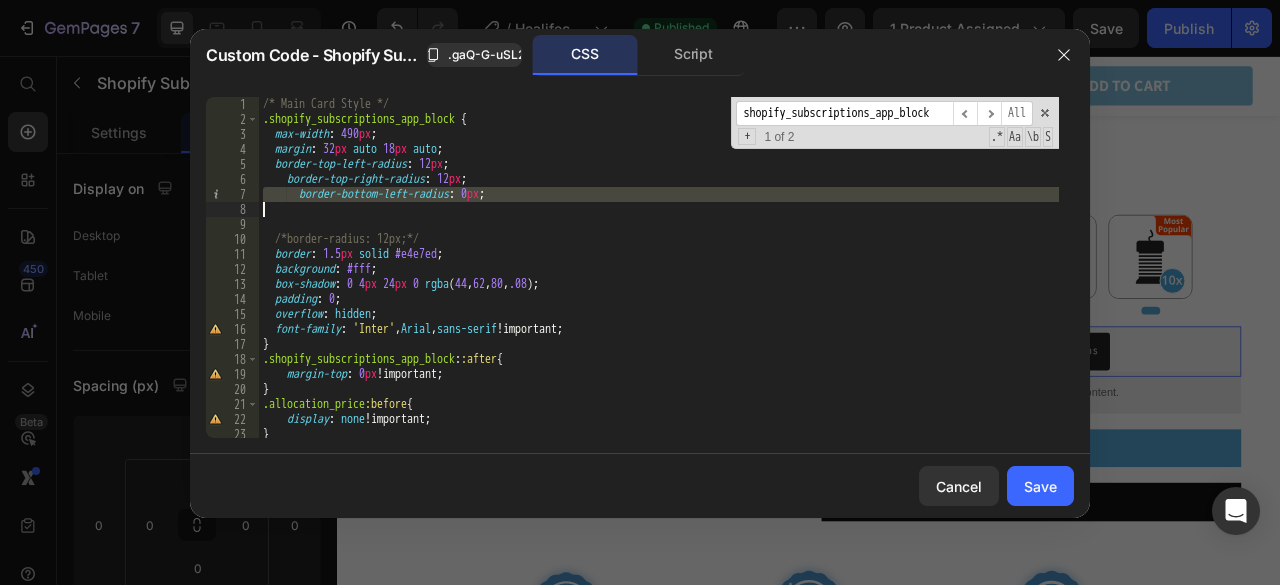 type on "border-bottom-left-radius: 0px;" 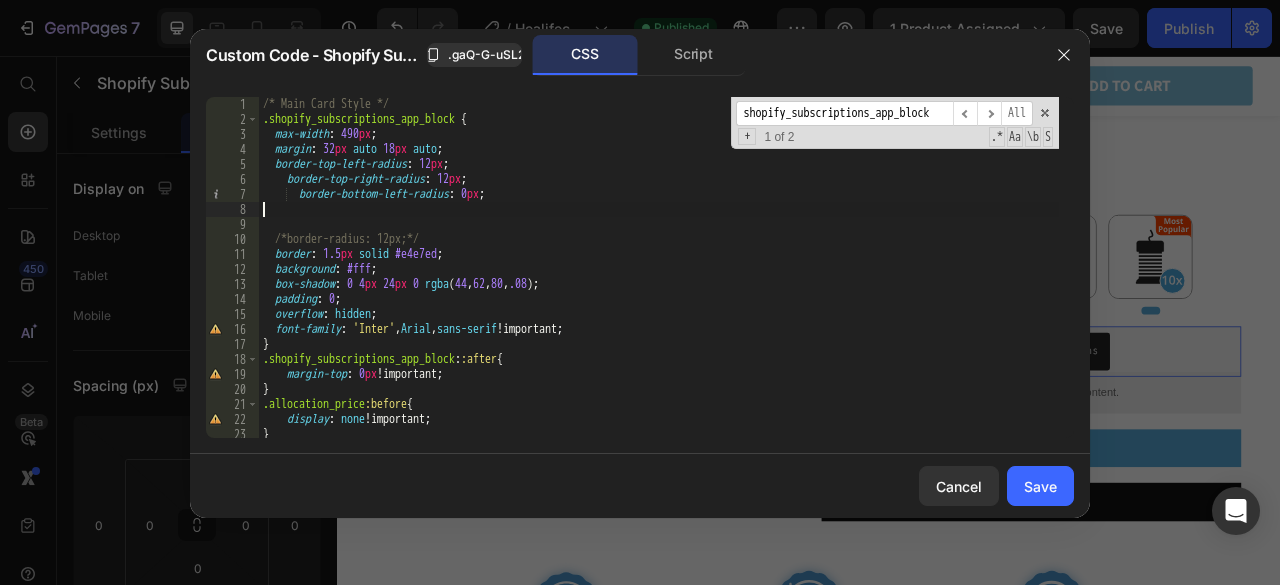 paste on "border-bottom-left-radius: 0px;" 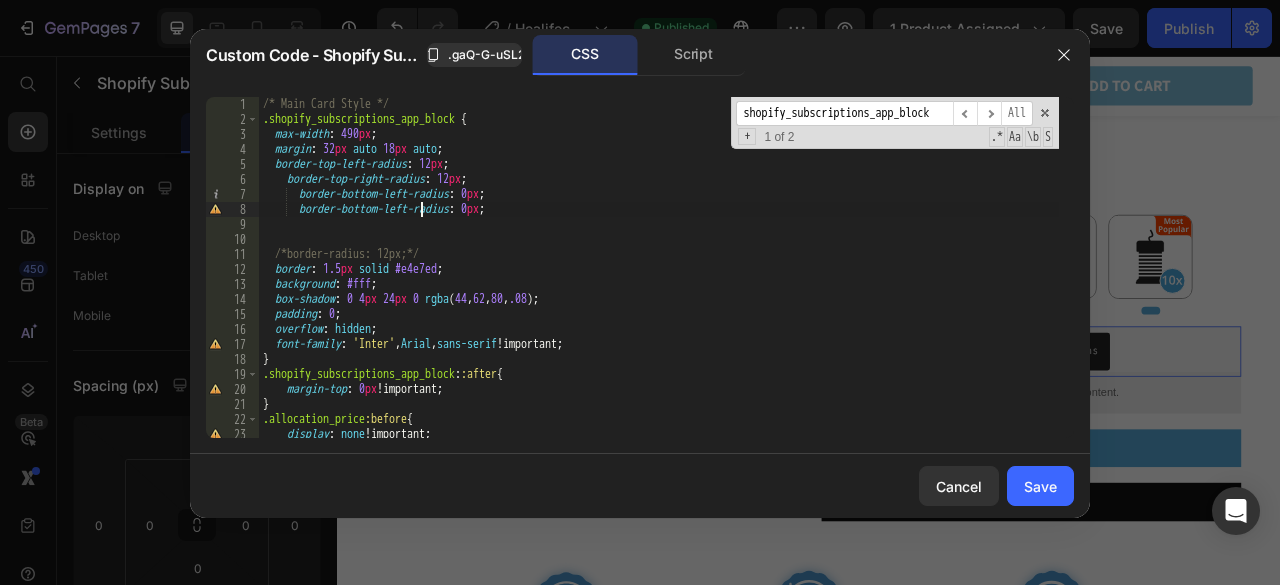 drag, startPoint x: 422, startPoint y: 209, endPoint x: 478, endPoint y: 276, distance: 87.32124 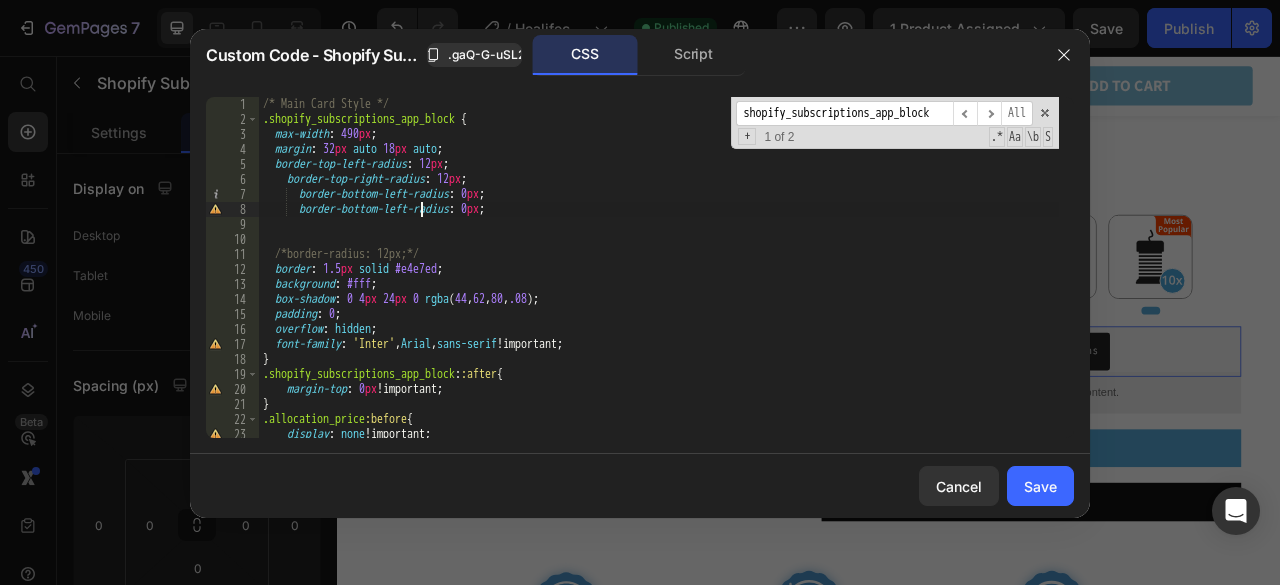 click on "/* Main Card Style */ .shopify_subscriptions_app_block   {    max-width :   490 px ;    margin :   32 px   auto   18 px   auto ;    border-top-left-radius :   12 px ;      border-top-right-radius :   12 px ;         border-bottom-left-radius :   0 px ;         border-bottom-left-radius :   0 px ;    /*border-radius: 12px;*/    border :   1.5 px   solid   #e4e7ed ;    background :   #fff ;    box-shadow :   0   4 px   24 px   0   rgba ( 44 , 62 , 80 , .08 ) ;    padding :   0 ;    overflow :   hidden ;    font-family :   ' Inter ' ,  Arial ,  sans-serif  !important ; } .shopify_subscriptions_app_block : :after {      margin-top :   0 px  !important ; } .allocation_price :before {      display :   none  !important ; }" at bounding box center [659, 282] 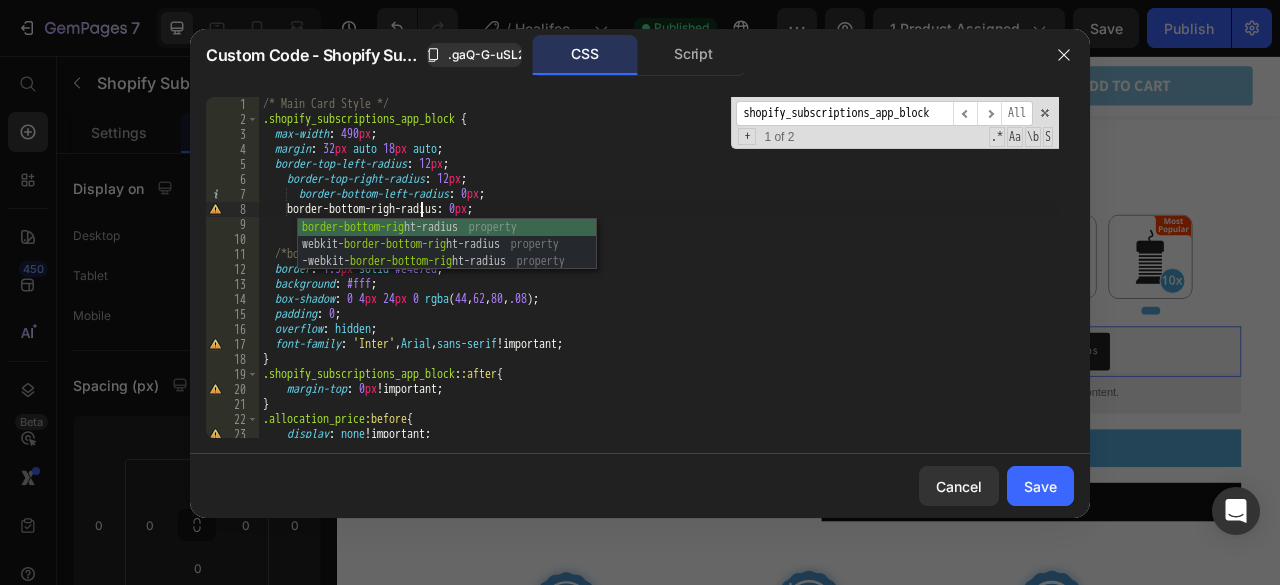 scroll, scrollTop: 0, scrollLeft: 13, axis: horizontal 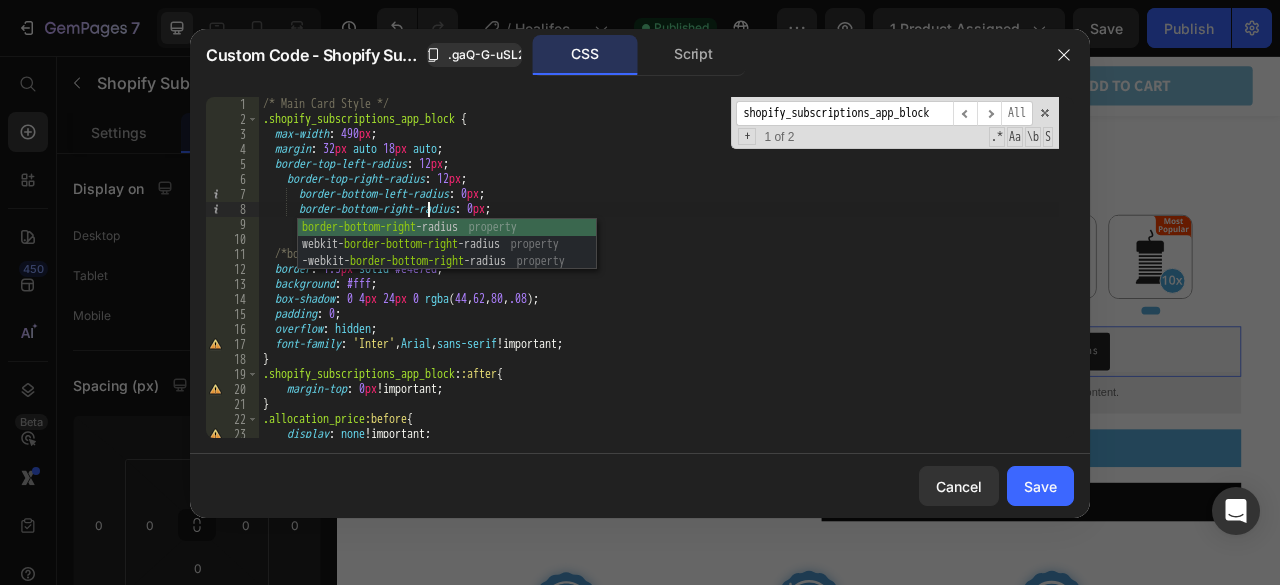 click on "/* Main Card Style */ .shopify_subscriptions_app_block   {    max-width :   490 px ;    margin :   32 px   auto   18 px   auto ;    border-top-left-radius :   12 px ;      border-top-right-radius :   12 px ;         border-bottom-left-radius :   0 px ;         border-bottom-right-radius :   0 px ;    /*border-radius: 12px;*/    border :   1.5 px   solid   #e4e7ed ;    background :   #fff ;    box-shadow :   0   4 px   24 px   0   rgba ( 44 , 62 , 80 , .08 ) ;    padding :   0 ;    overflow :   hidden ;    font-family :   ' Inter ' ,  Arial ,  sans-serif  !important ; } .shopify_subscriptions_app_block : :after {      margin-top :   0 px  !important ; } .allocation_price :before {      display :   none  !important ; }" at bounding box center (659, 282) 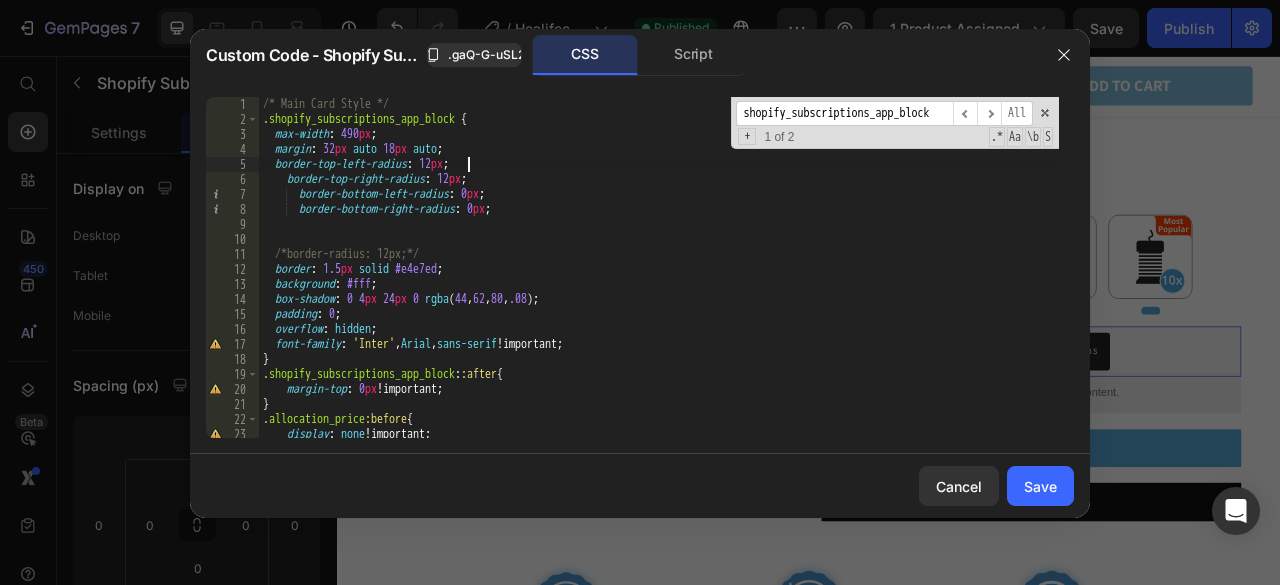 click on "/* Main Card Style */ .shopify_subscriptions_app_block   {    max-width :   490 px ;    margin :   32 px   auto   18 px   auto ;    border-top-left-radius :   12 px ;      border-top-right-radius :   12 px ;         border-bottom-left-radius :   0 px ;         border-bottom-right-radius :   0 px ;    /*border-radius: 12px;*/    border :   1.5 px   solid   #e4e7ed ;    background :   #fff ;    box-shadow :   0   4 px   24 px   0   rgba ( 44 , 62 , 80 , .08 ) ;    padding :   0 ;    overflow :   hidden ;    font-family :   ' Inter ' ,  Arial ,  sans-serif  !important ; } .shopify_subscriptions_app_block : :after {      margin-top :   0 px  !important ; } .allocation_price :before {      display :   none  !important ; }" at bounding box center [659, 282] 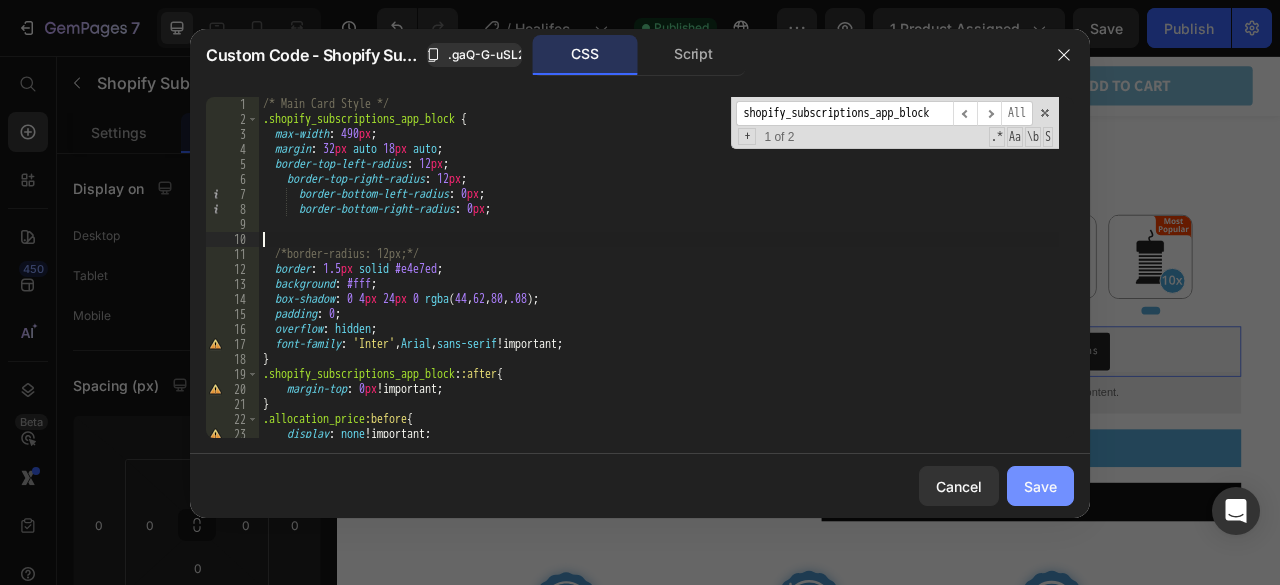 type 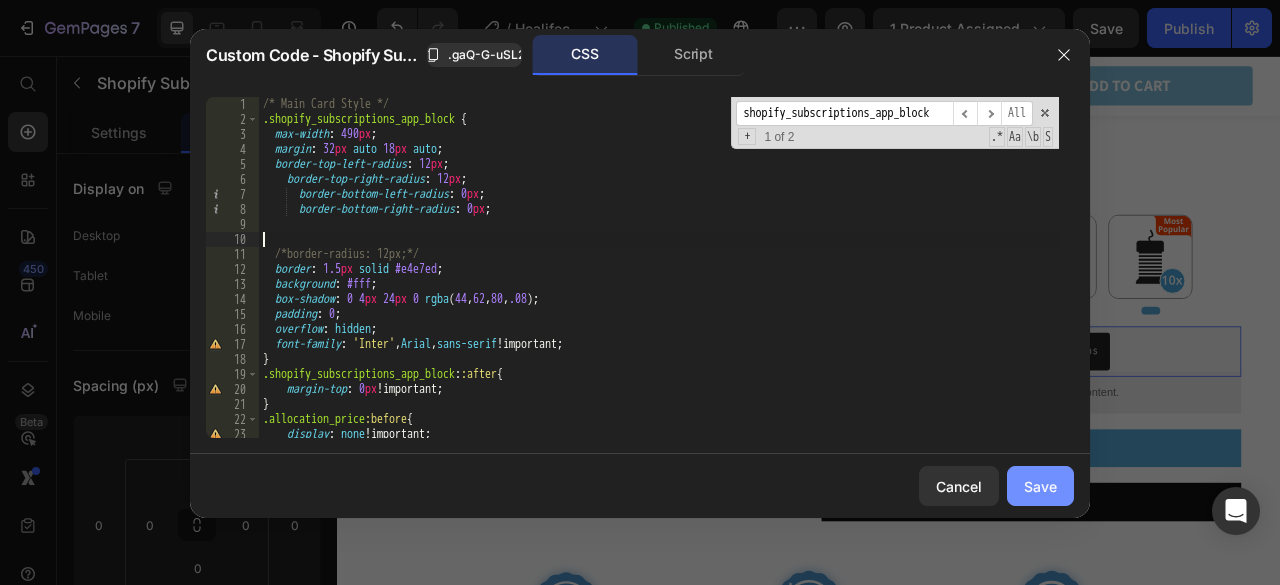 click on "Save" at bounding box center [1040, 486] 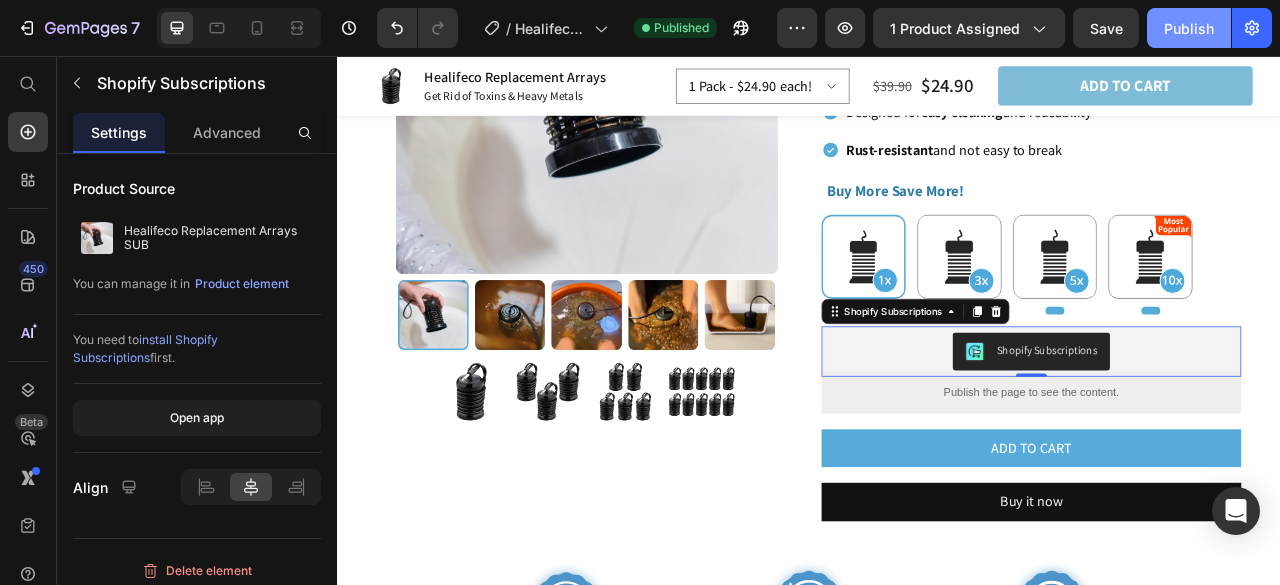 click on "Publish" 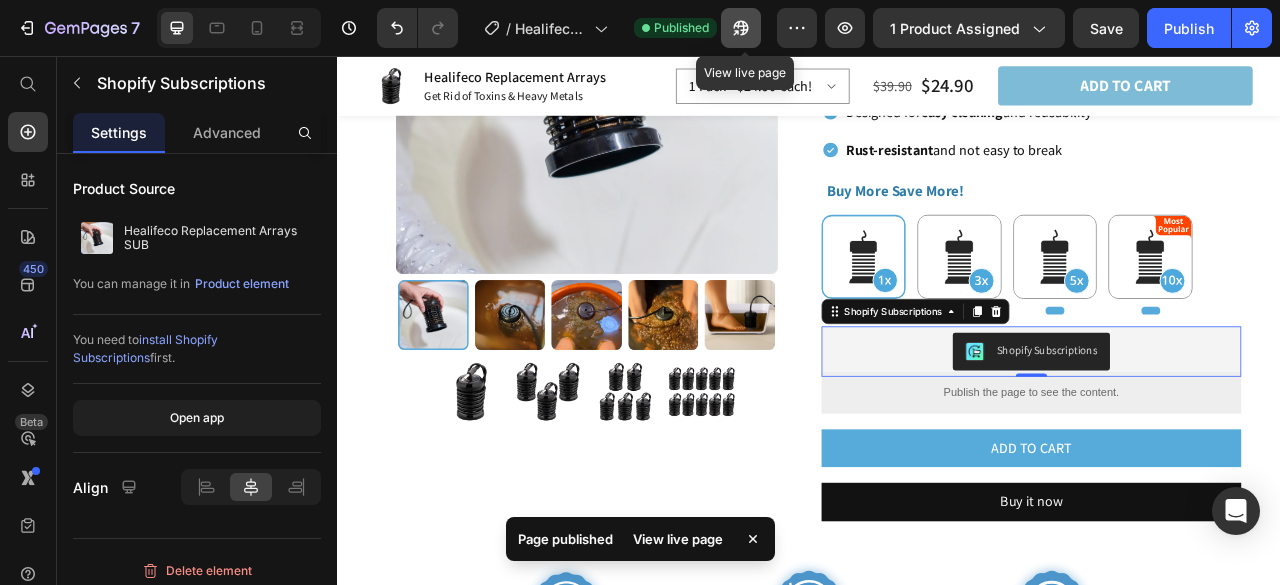 click 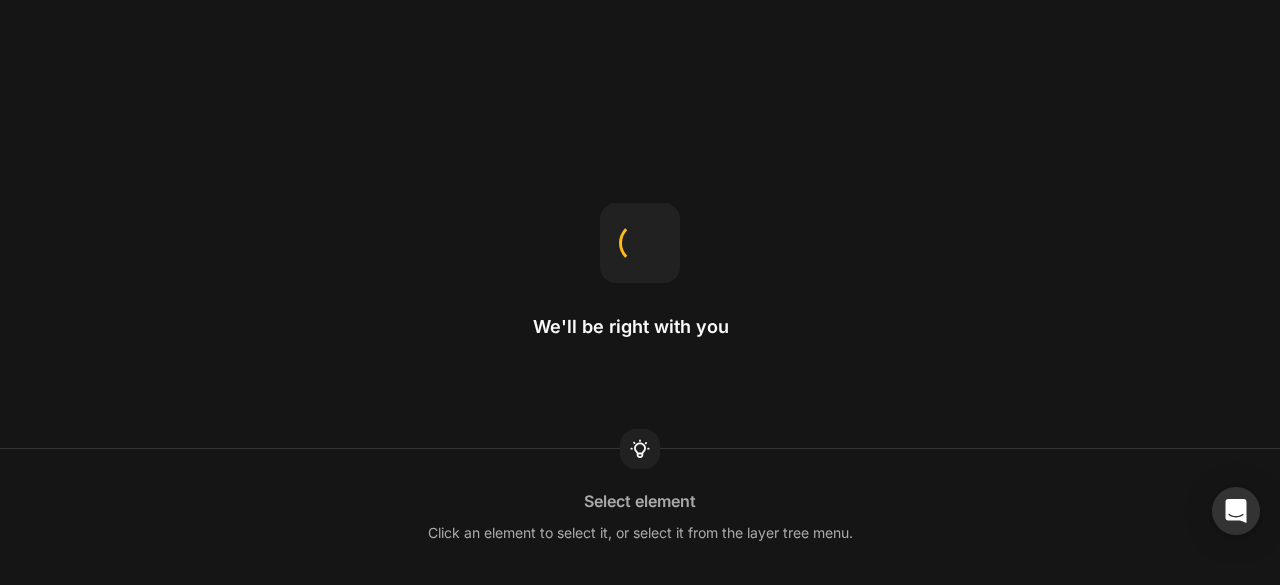 scroll, scrollTop: 0, scrollLeft: 0, axis: both 